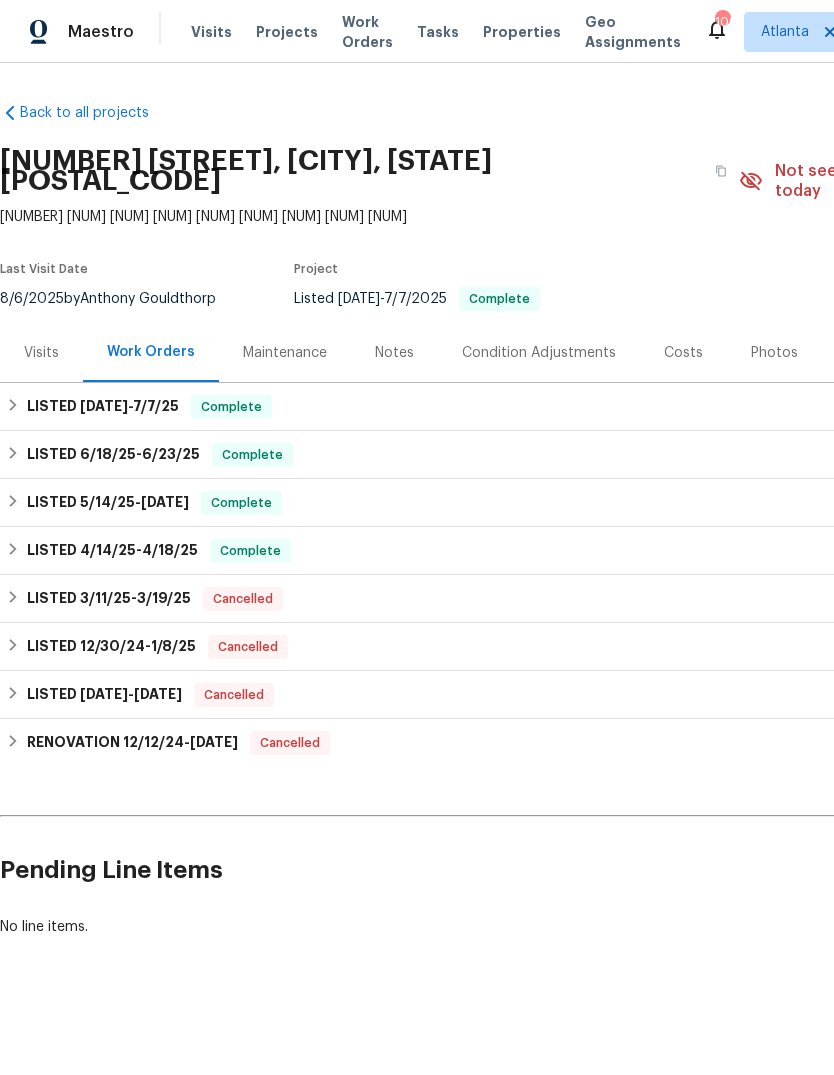 scroll, scrollTop: 0, scrollLeft: 0, axis: both 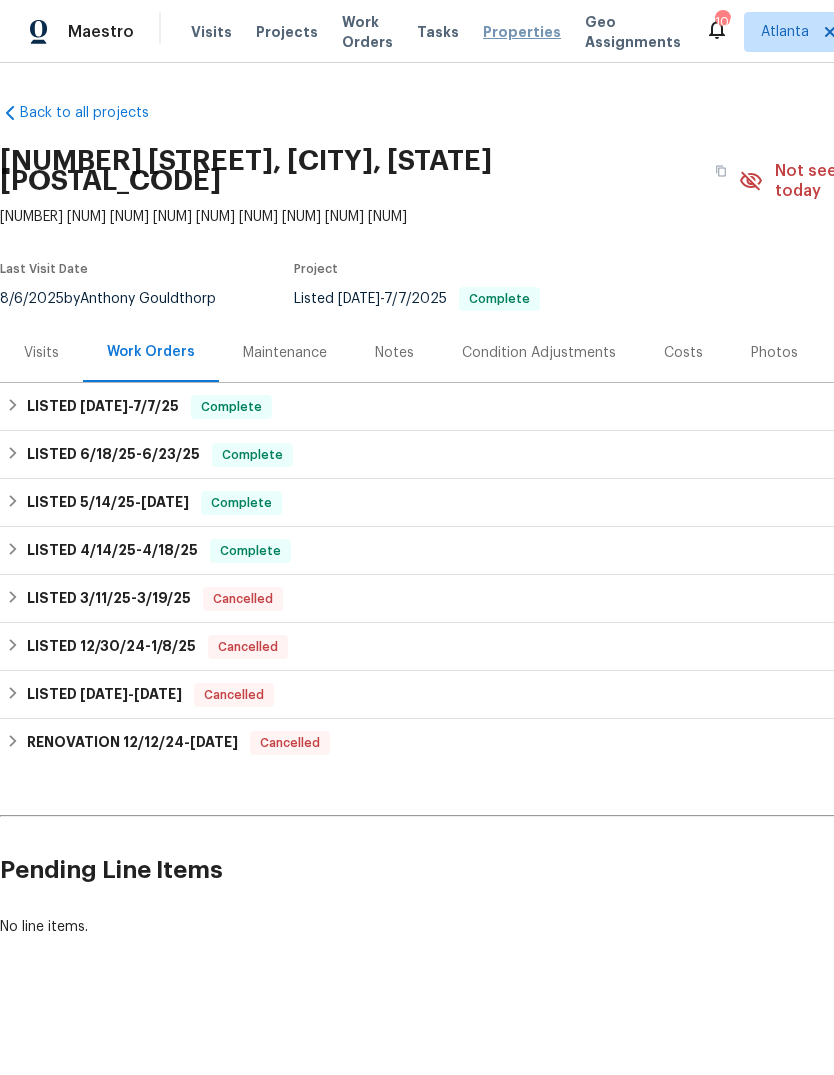 click on "Properties" at bounding box center [522, 32] 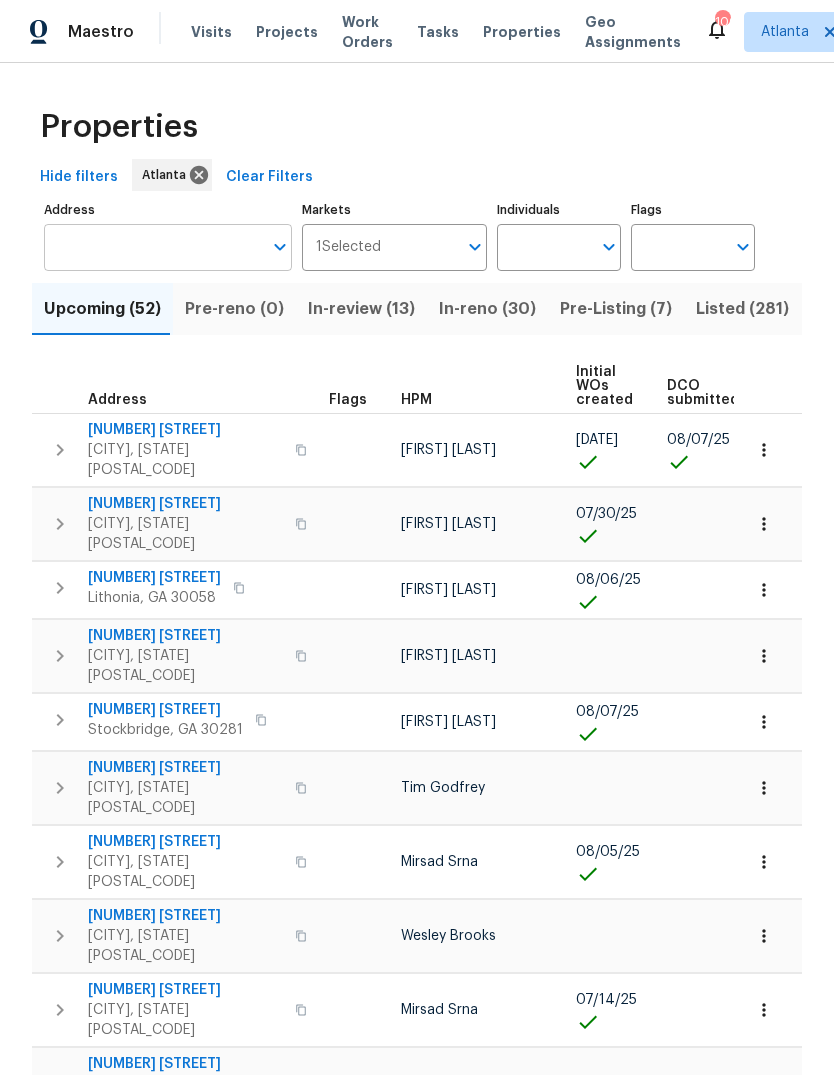 click on "Address" at bounding box center (153, 247) 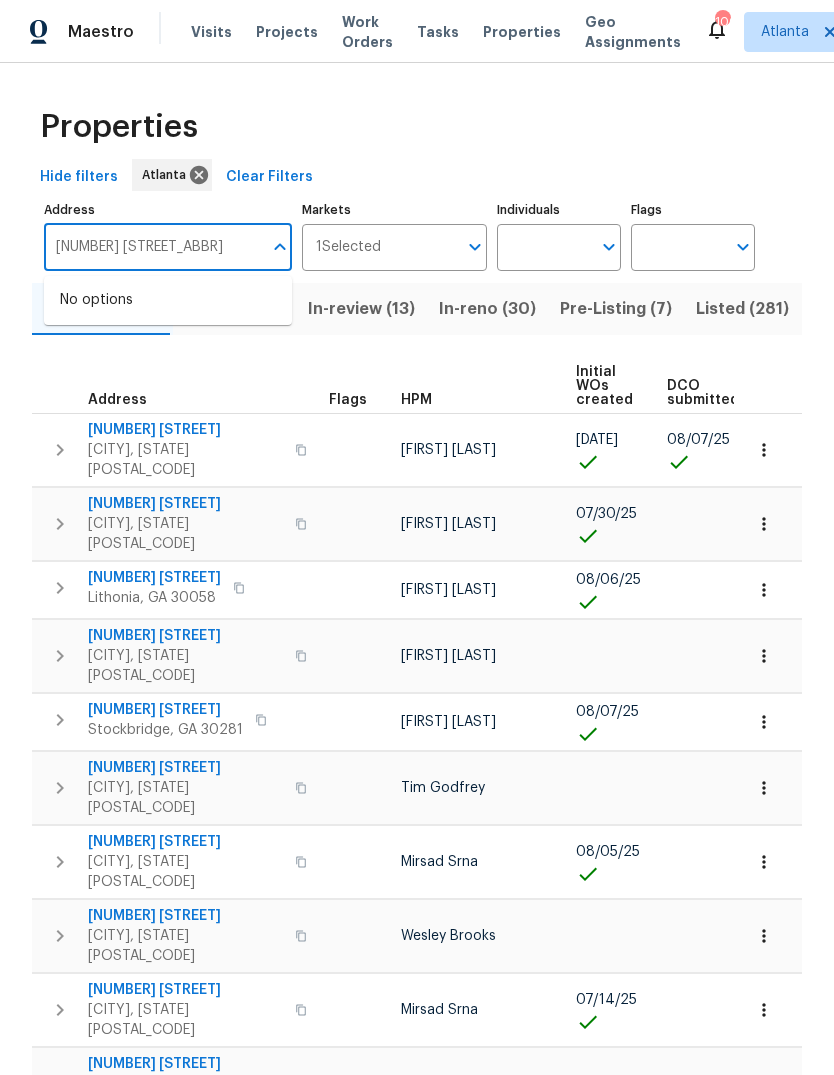 type on "986 treymont" 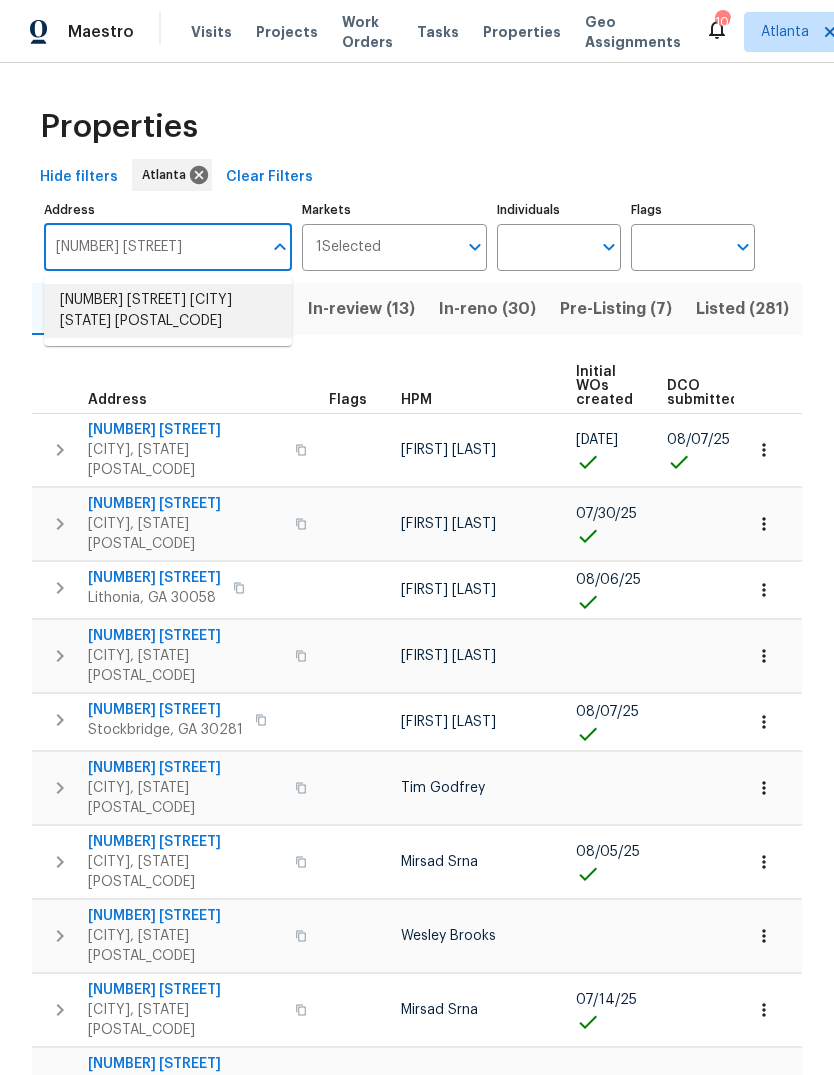 click on "986 Treymont Way Lawrenceville GA 30045" at bounding box center [168, 311] 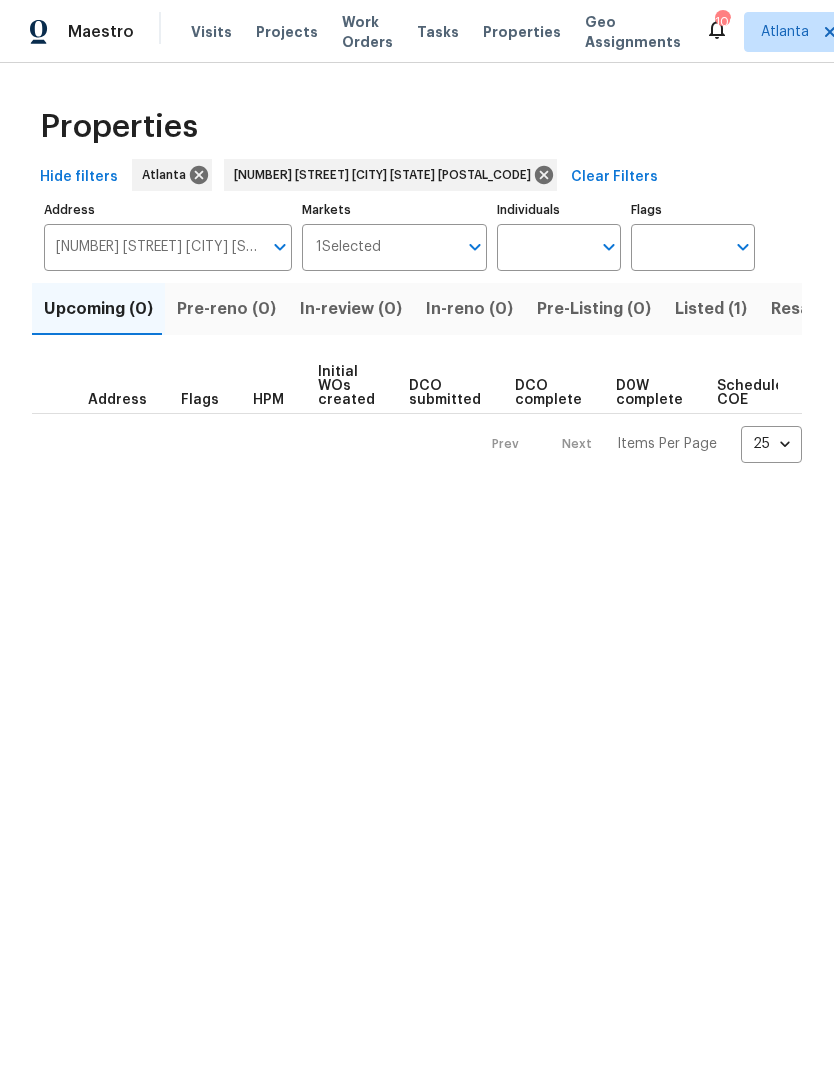 click on "Listed (1)" at bounding box center (711, 309) 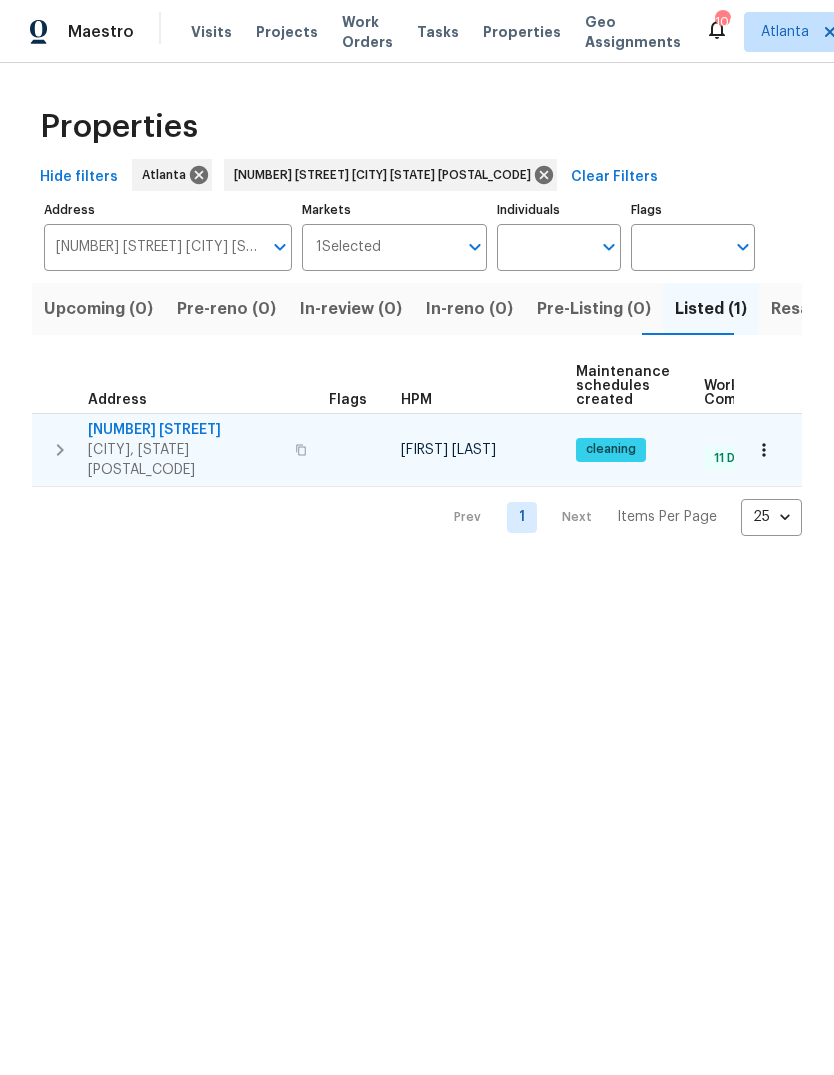 click 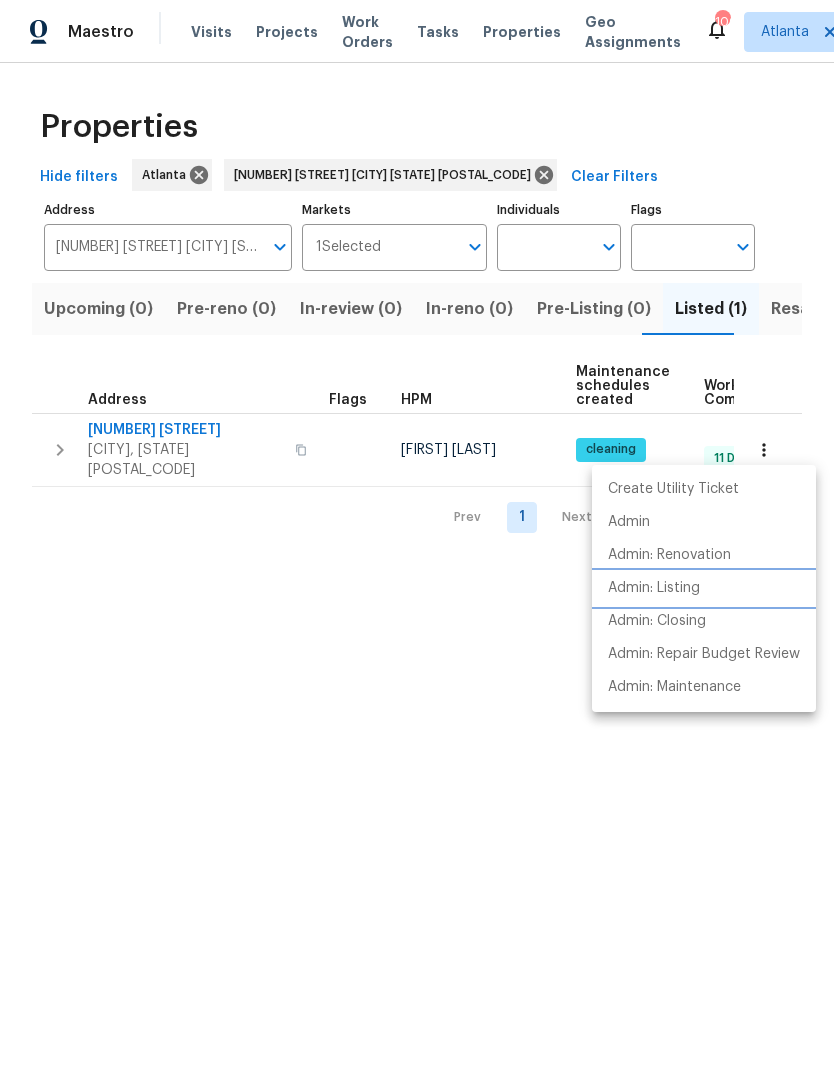 click on "Admin: Listing" at bounding box center (654, 588) 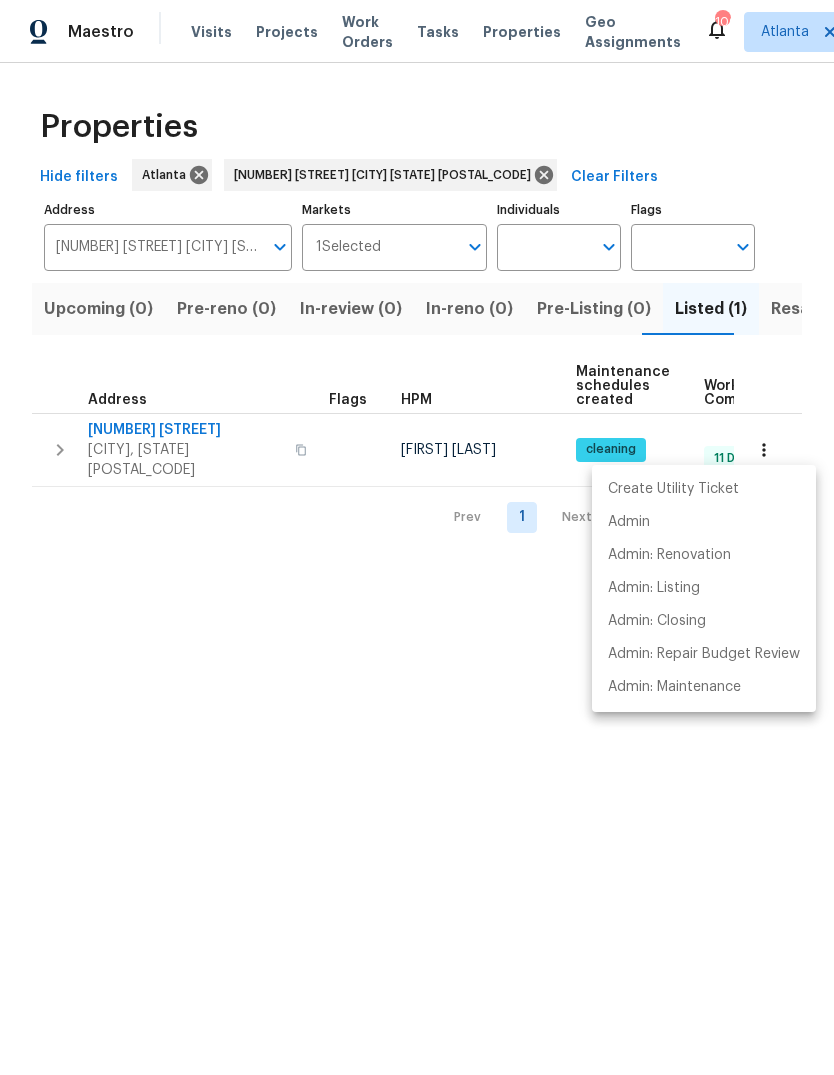 click at bounding box center [417, 537] 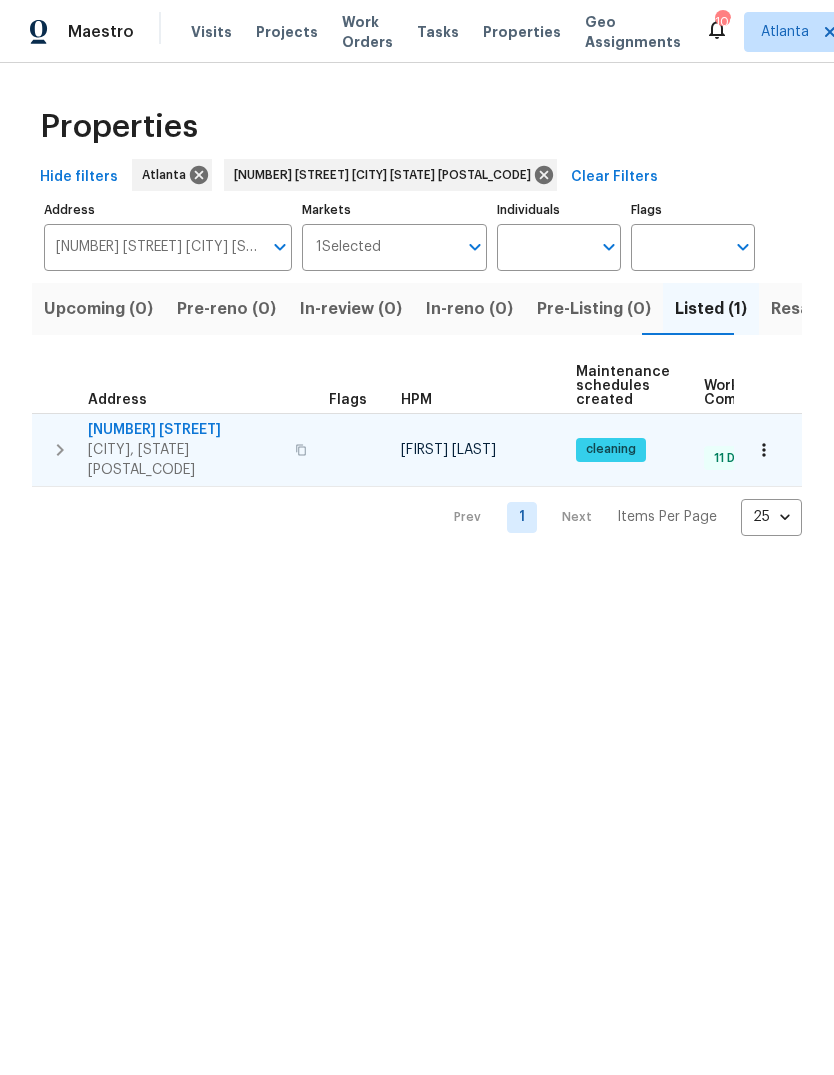 click on "986 Treymont Way" at bounding box center [185, 430] 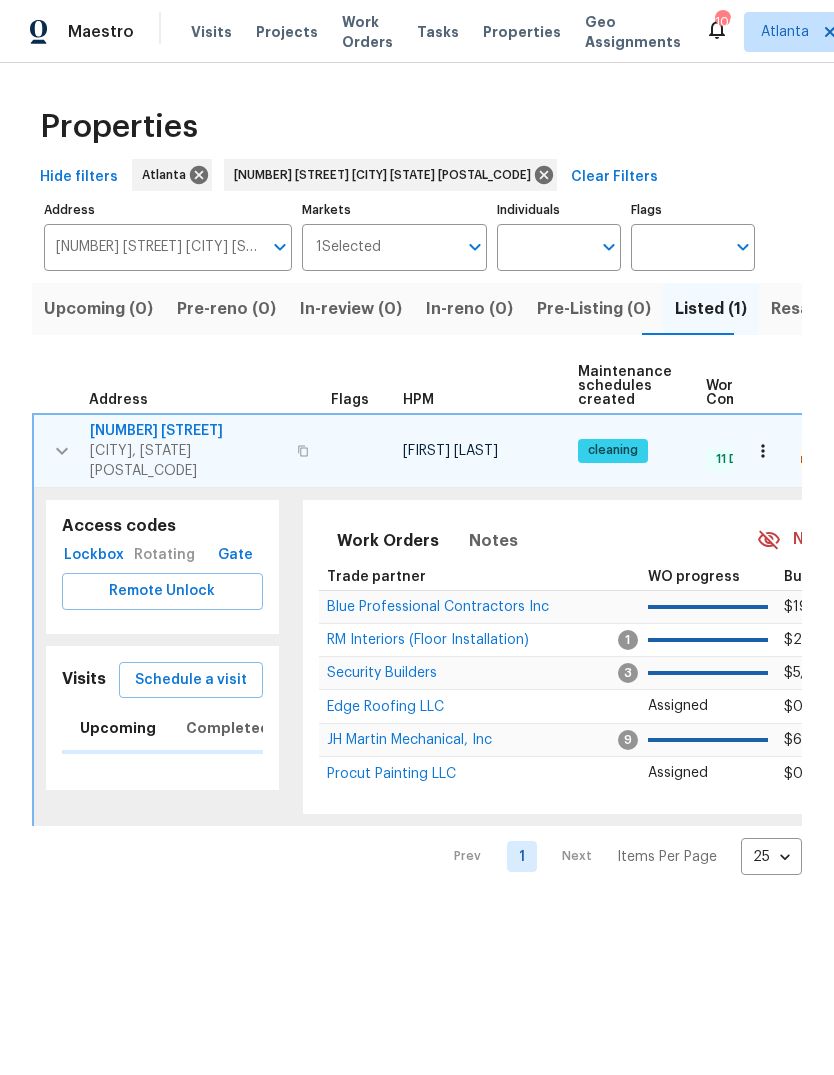 click on "Visits" at bounding box center (84, 679) 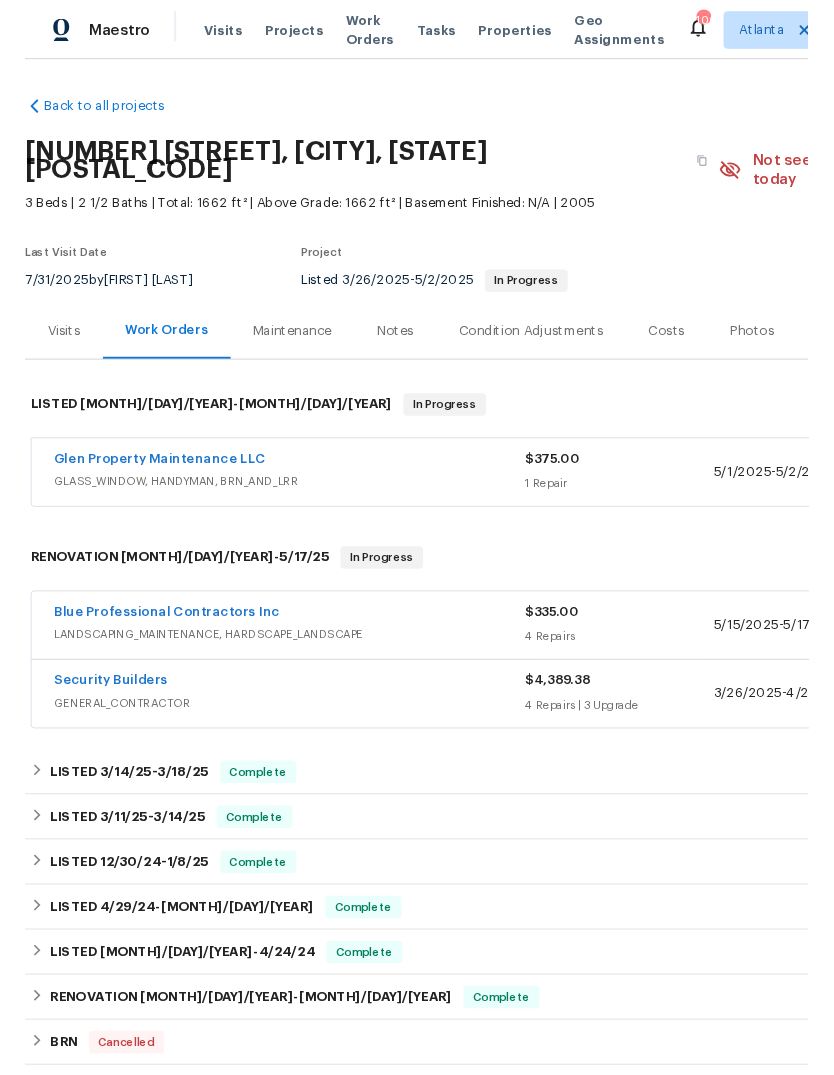 scroll, scrollTop: 0, scrollLeft: 0, axis: both 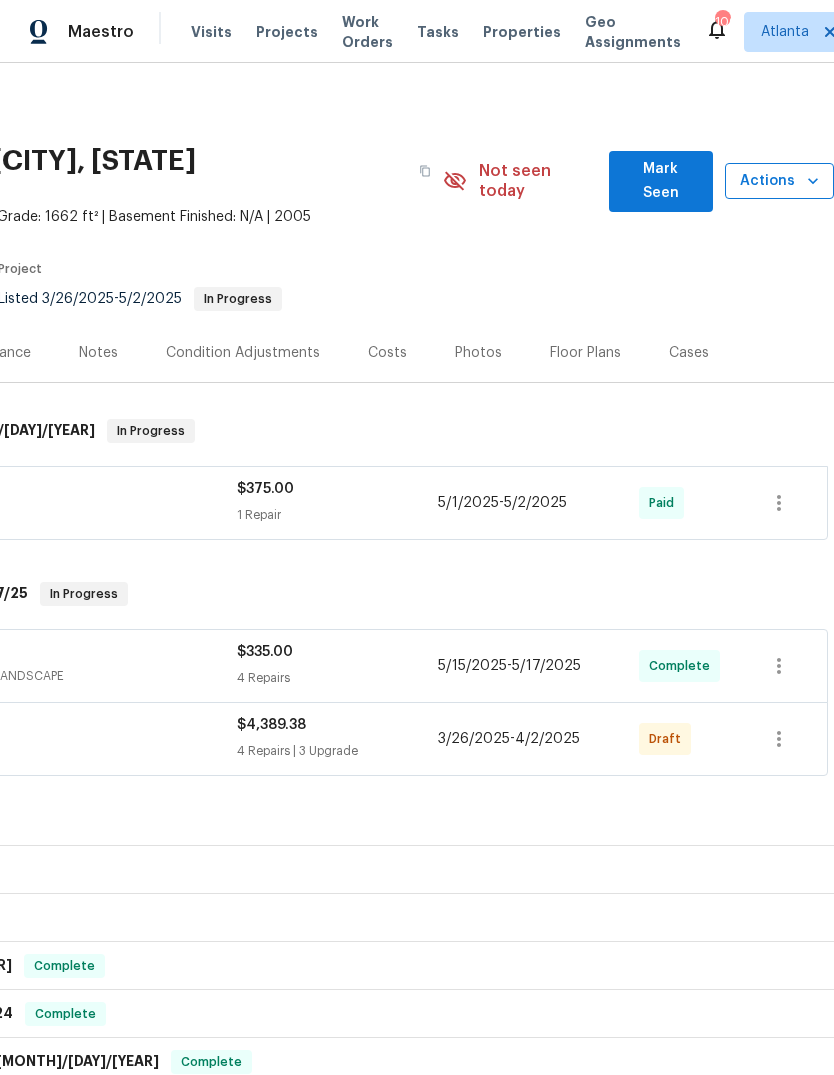 click 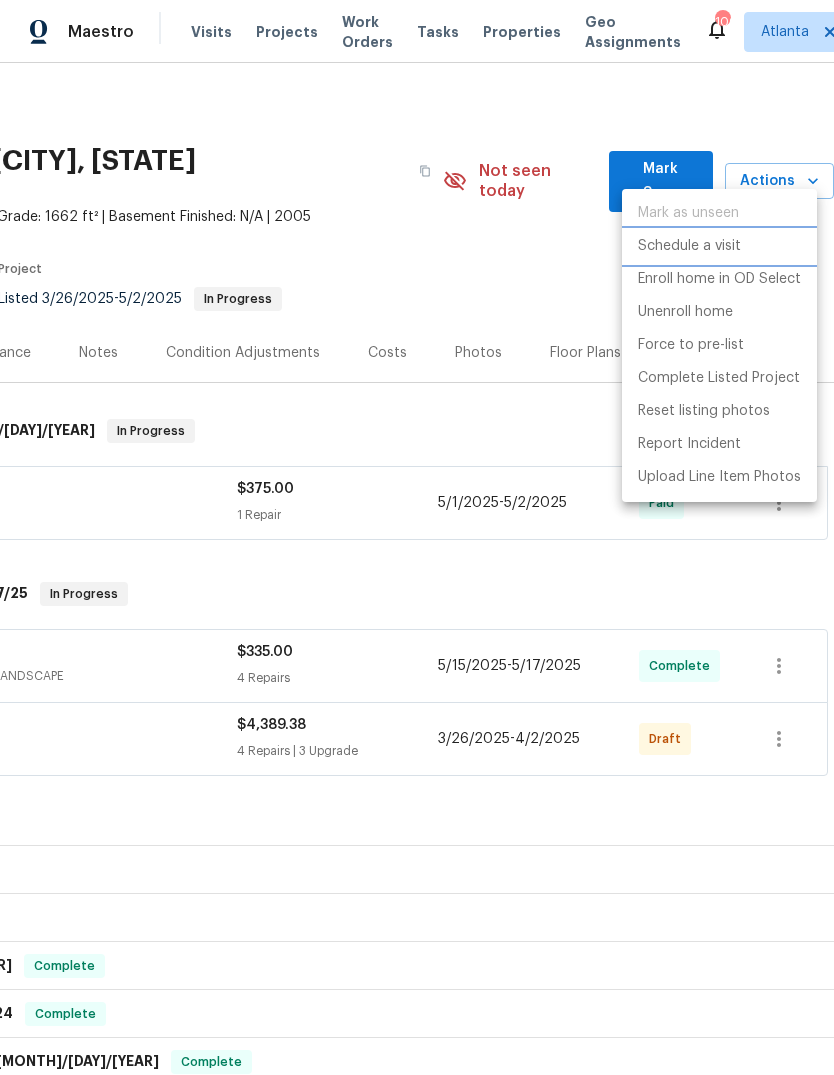 click on "Schedule a visit" at bounding box center [689, 246] 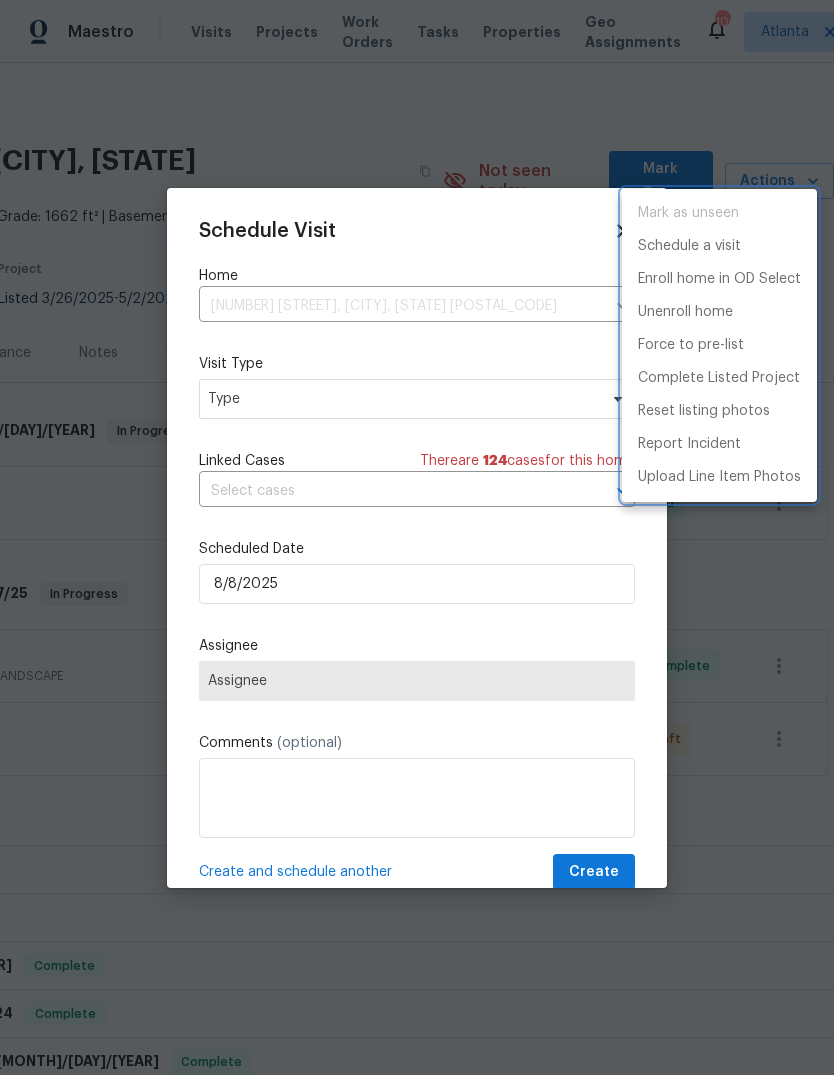 click at bounding box center (417, 537) 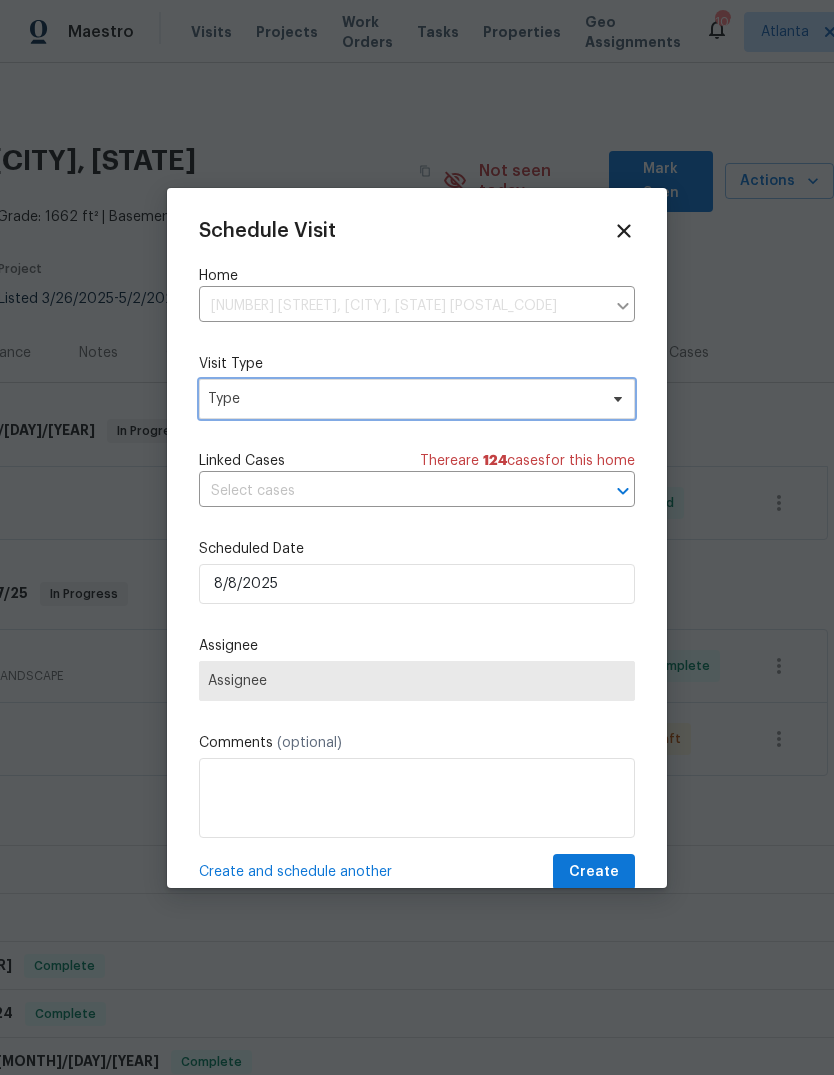 click on "Type" at bounding box center [402, 399] 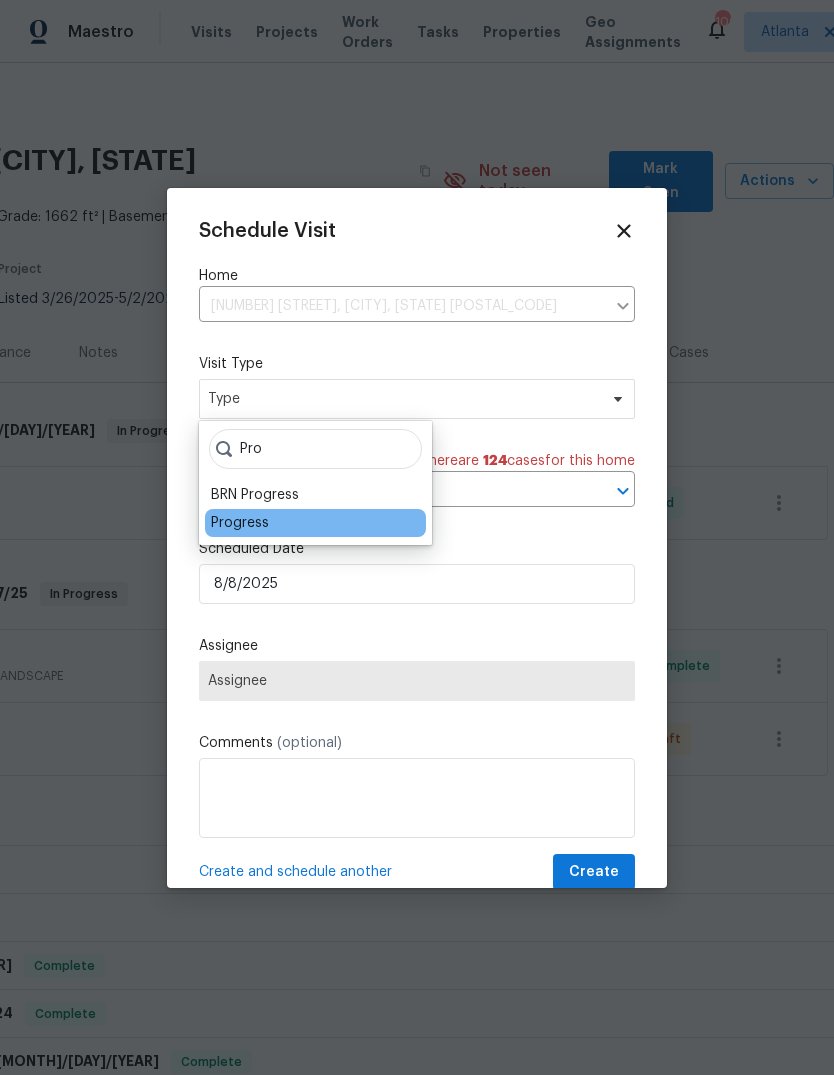 type on "Pro" 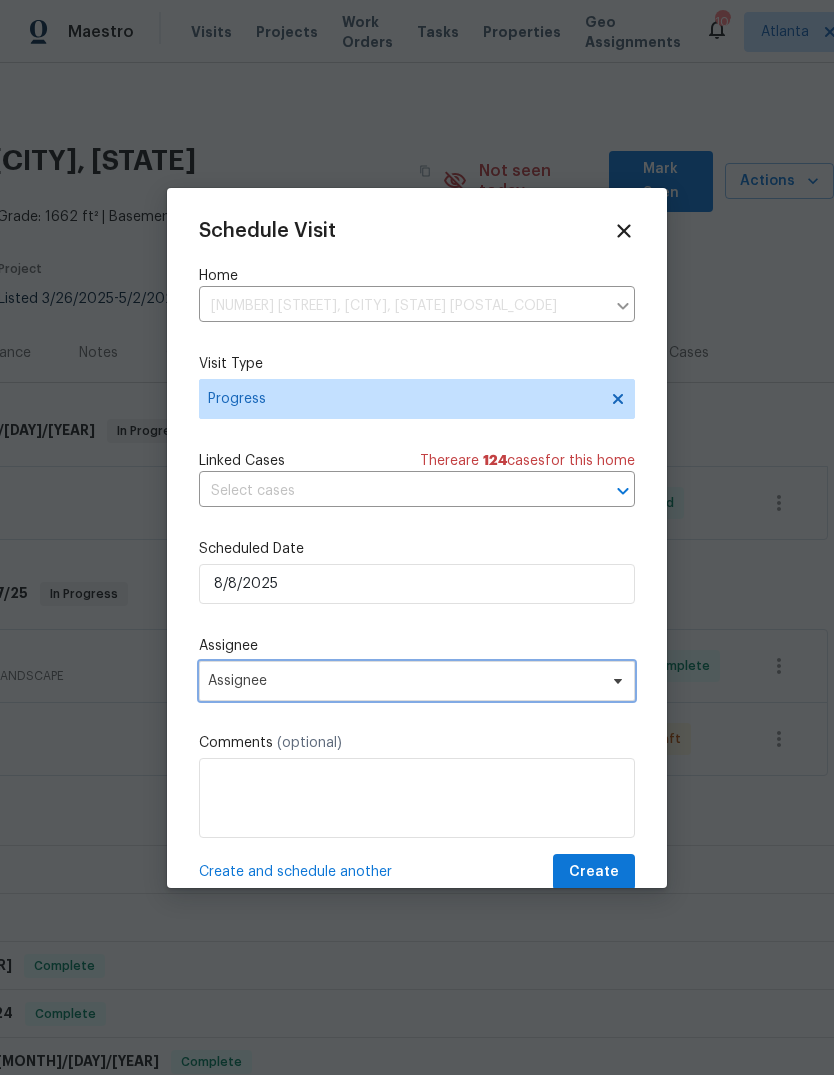 click on "Assignee" at bounding box center (404, 681) 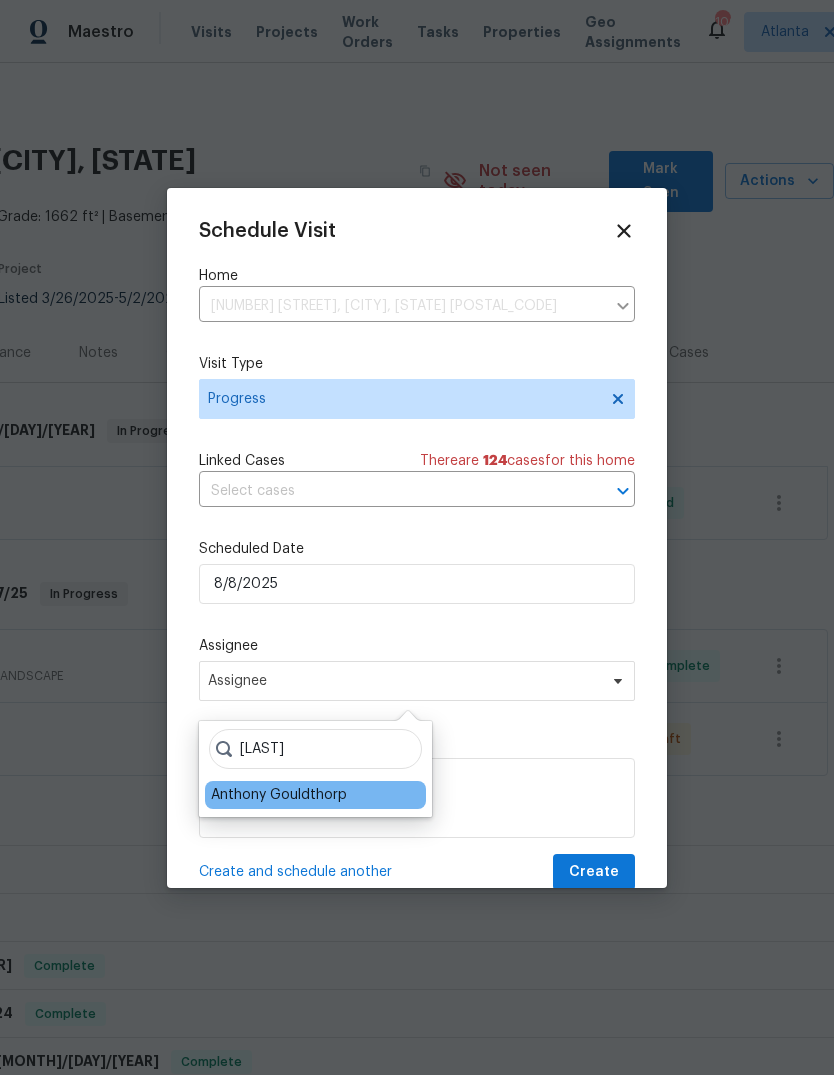 type on "Gou" 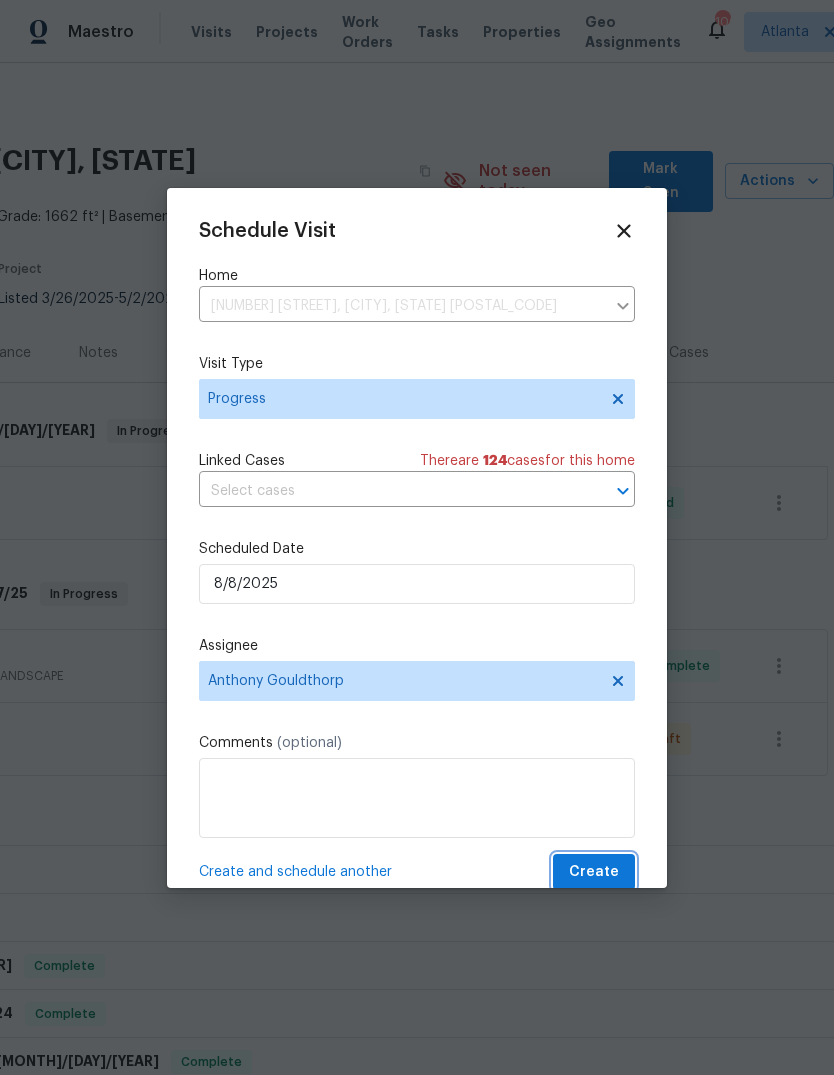 click on "Create" at bounding box center (594, 872) 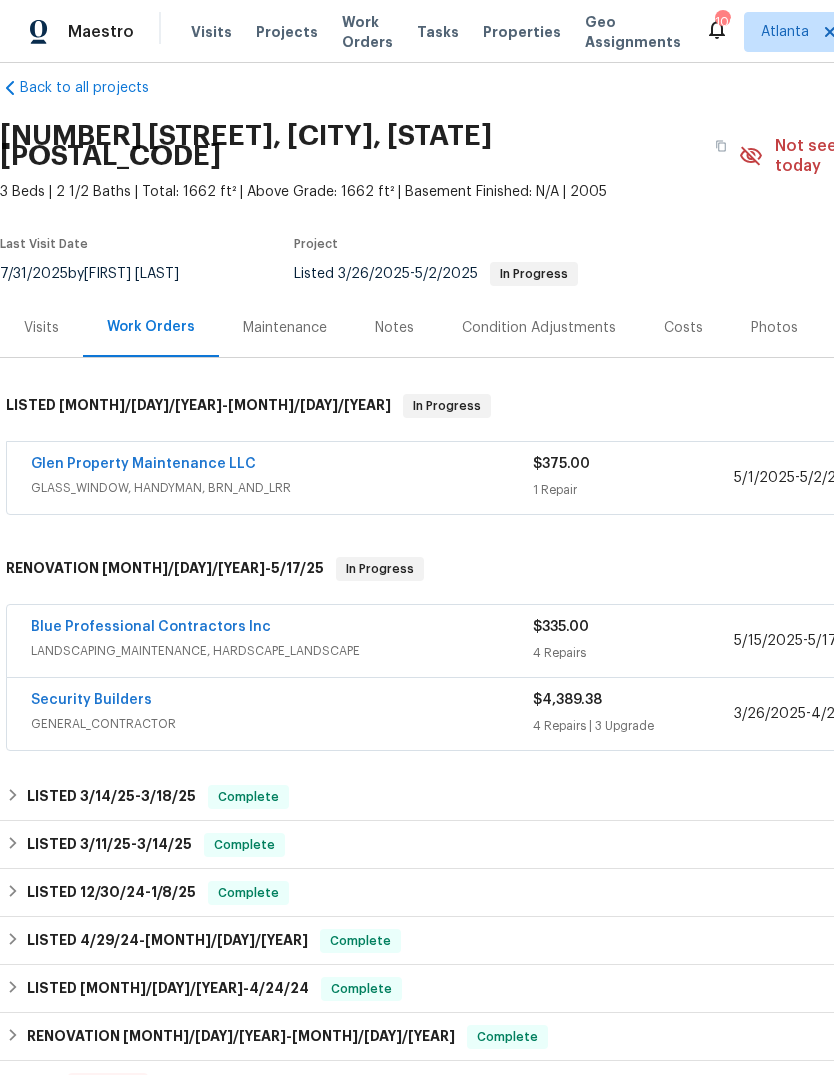 scroll, scrollTop: 25, scrollLeft: 0, axis: vertical 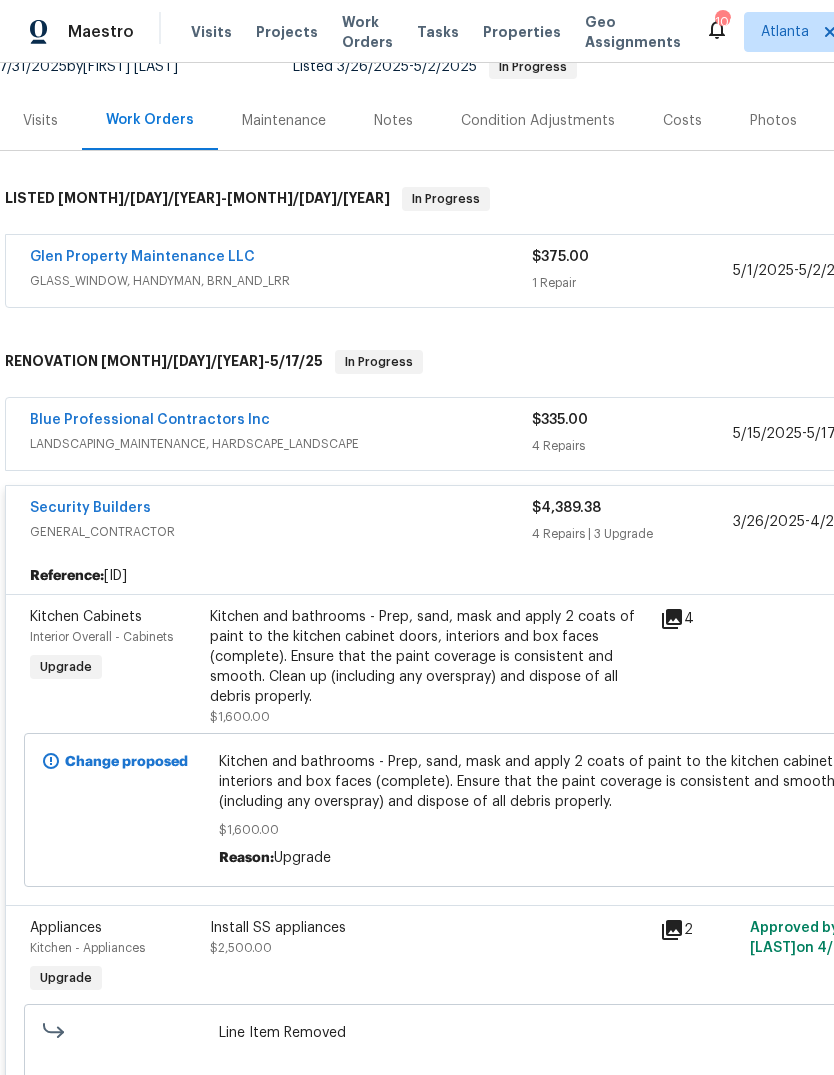 click on "Visits" at bounding box center (40, 121) 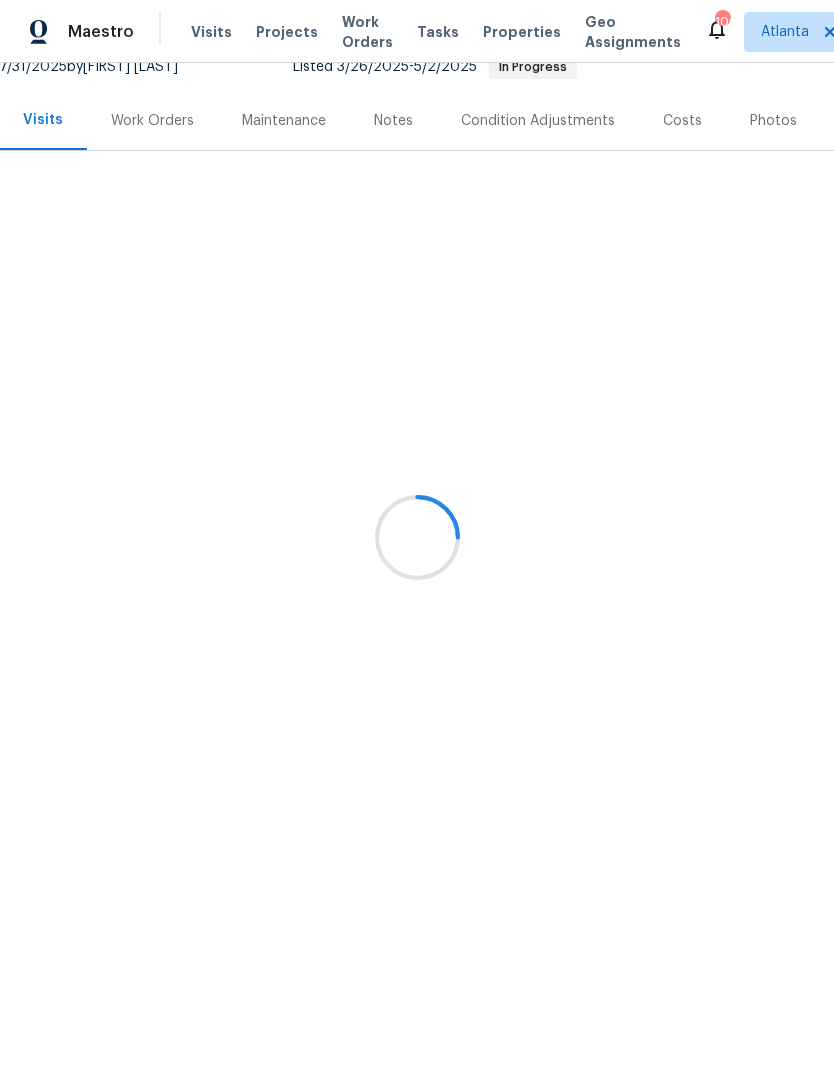 scroll, scrollTop: 196, scrollLeft: 1, axis: both 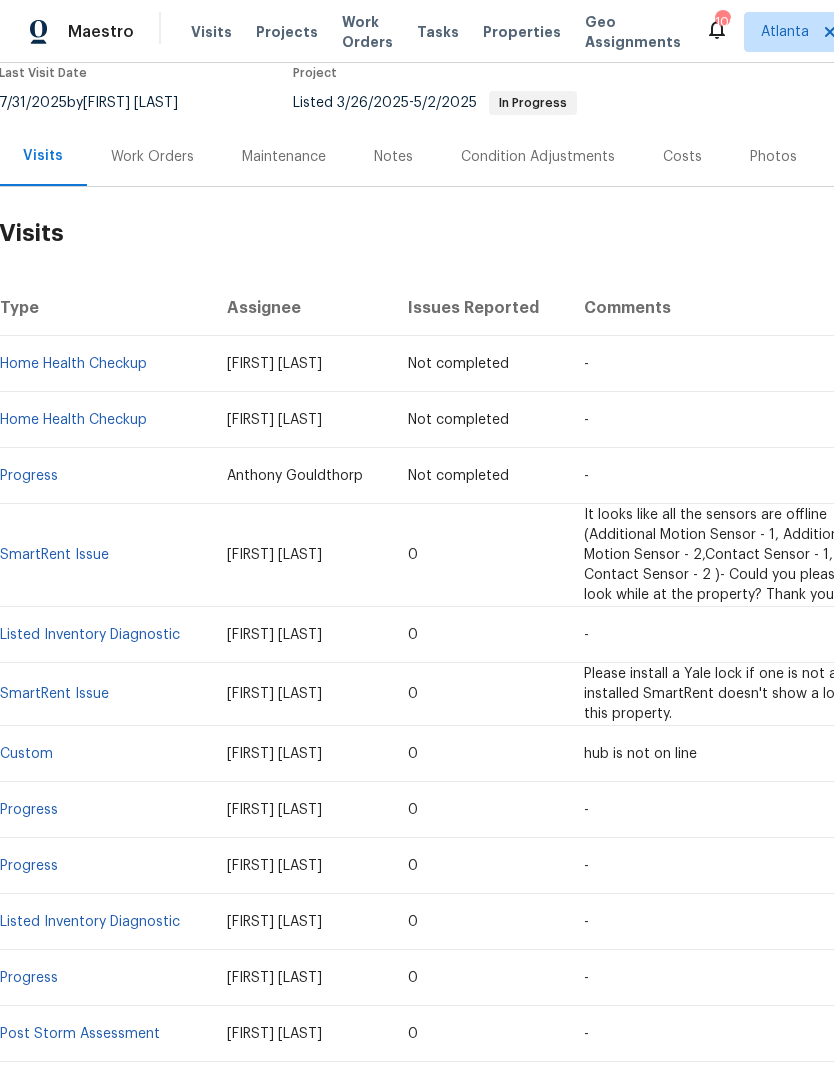 click on "Work Orders" at bounding box center (152, 157) 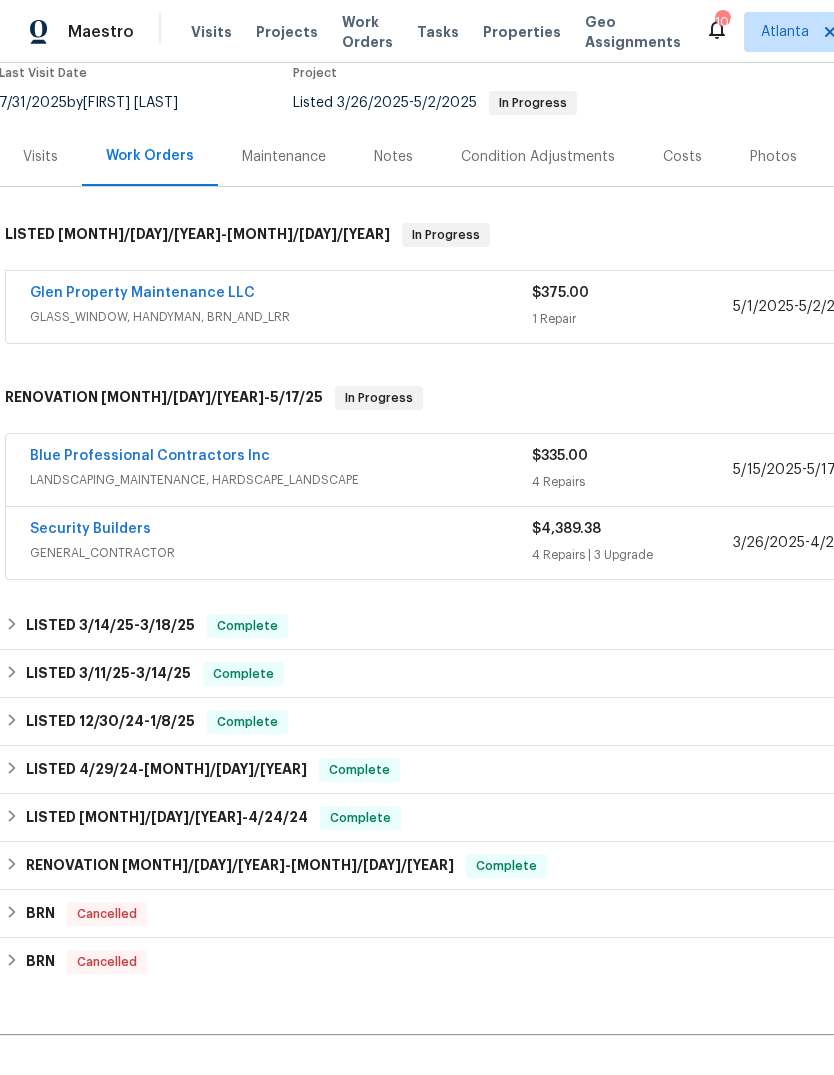 click on "GLASS_WINDOW, HANDYMAN, BRN_AND_LRR" at bounding box center (281, 317) 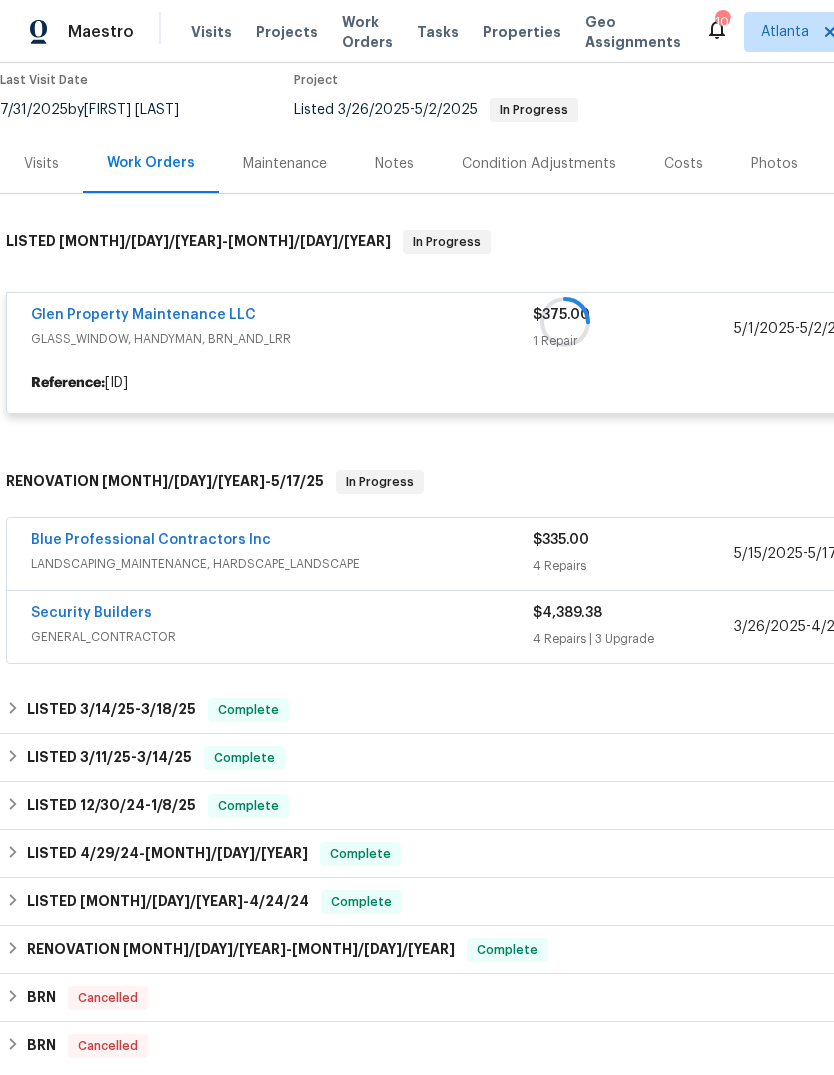 scroll, scrollTop: 186, scrollLeft: 0, axis: vertical 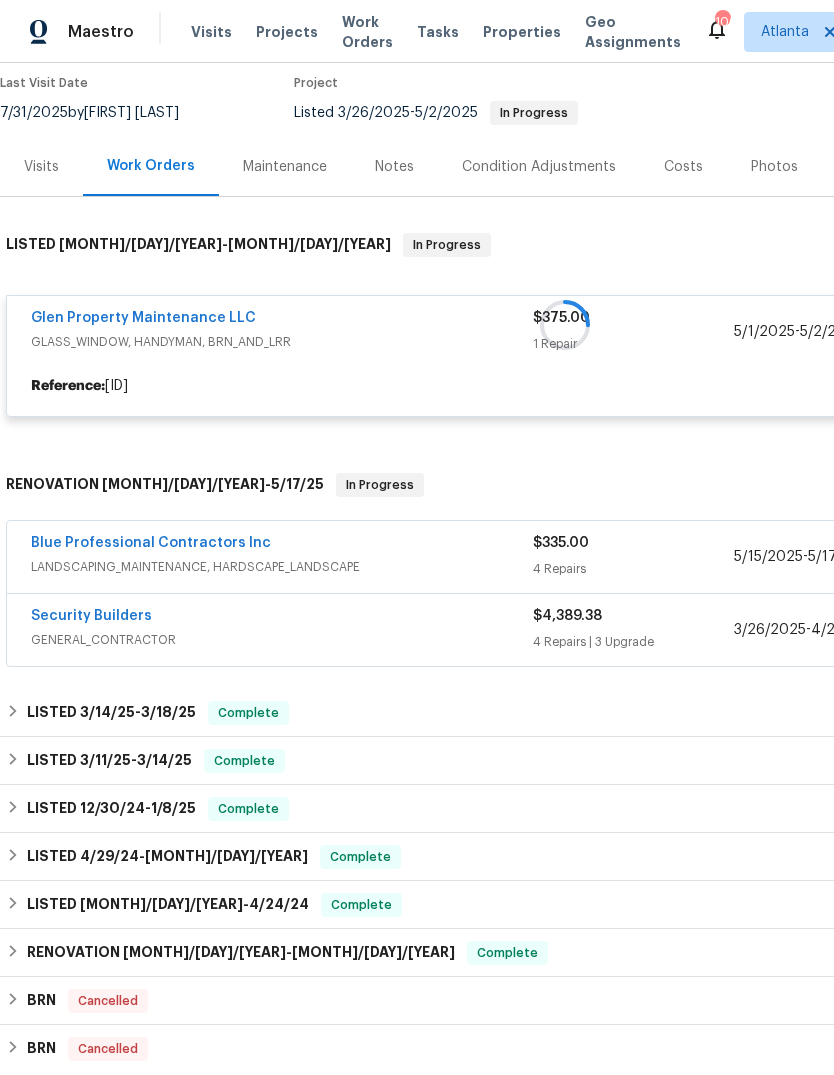 click on "LANDSCAPING_MAINTENANCE, HARDSCAPE_LANDSCAPE" at bounding box center [282, 567] 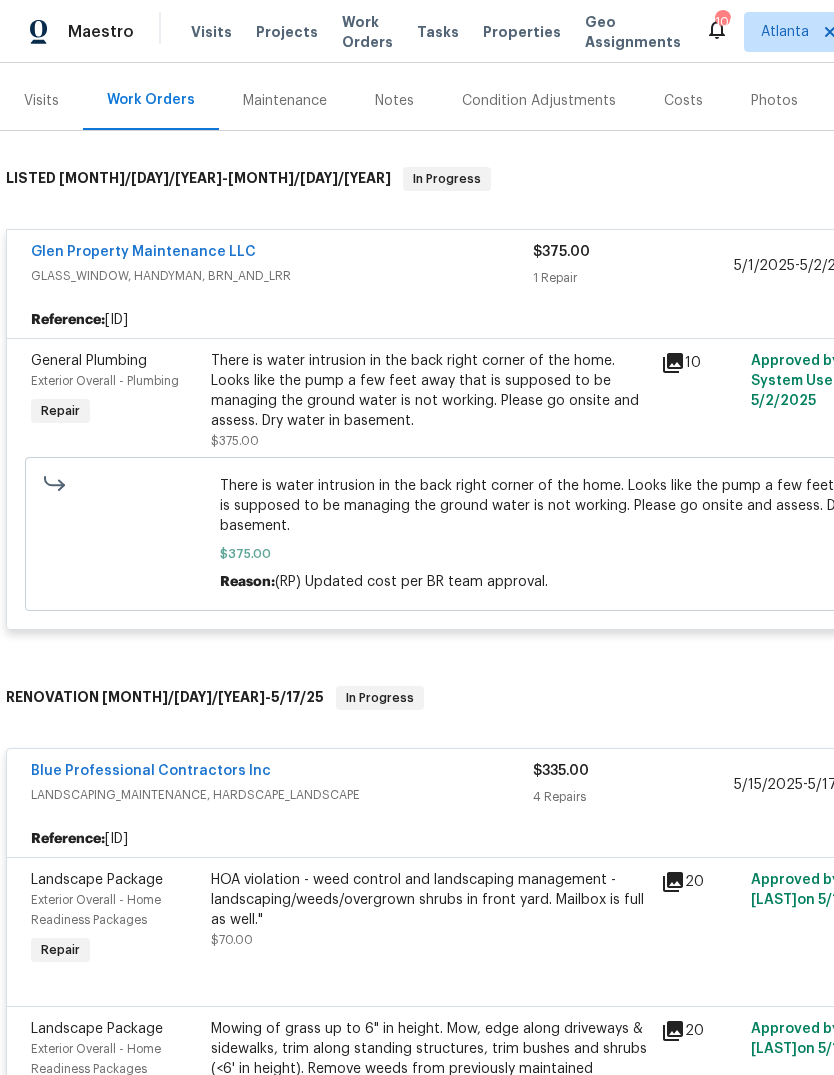 scroll, scrollTop: 253, scrollLeft: 0, axis: vertical 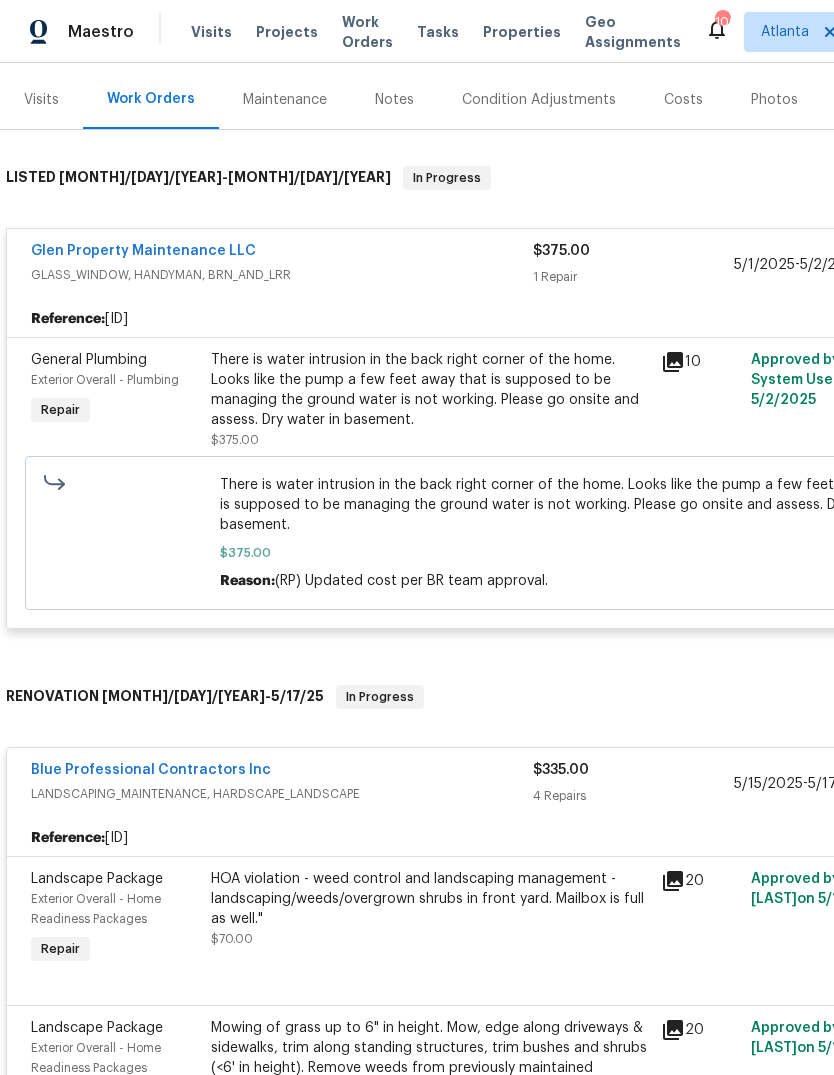 click on "Glen Property Maintenance LLC GLASS_WINDOW, HANDYMAN, BRN_AND_LRR $375.00 1 Repair 5/1/2025  -  5/2/2025 Paid" at bounding box center [565, 265] 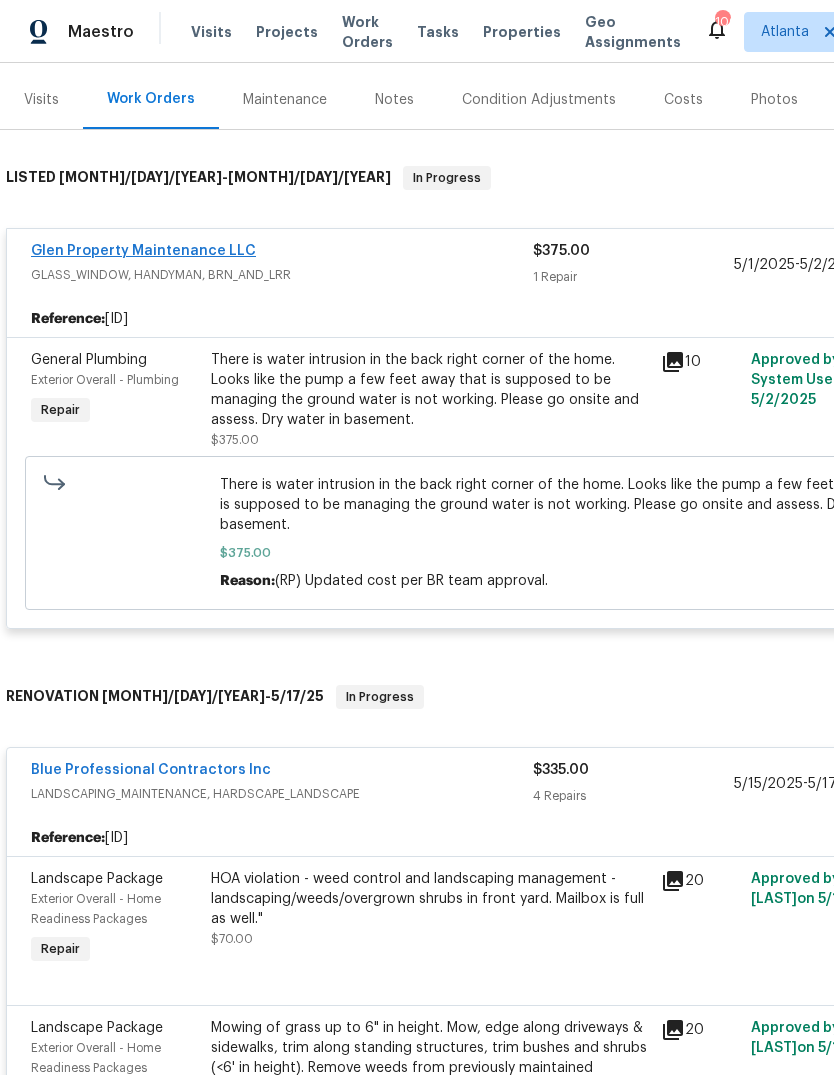 click on "Glen Property Maintenance LLC" at bounding box center (143, 251) 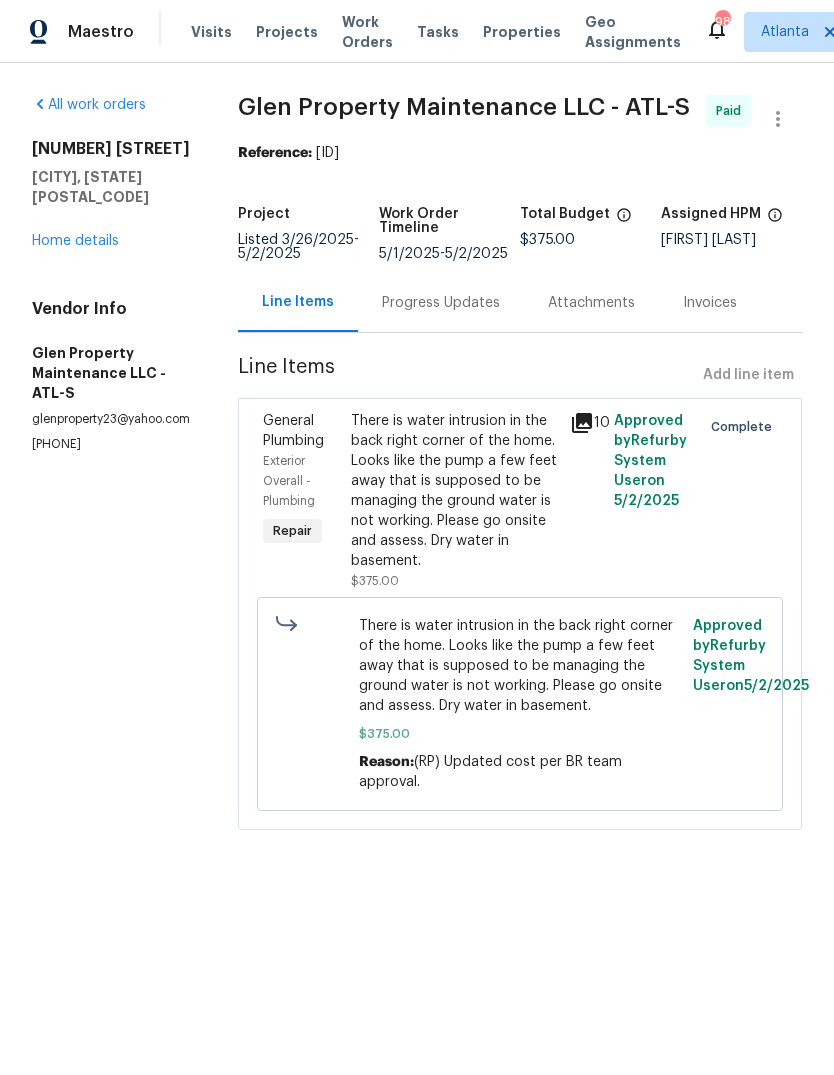 click on "Progress Updates" at bounding box center (441, 302) 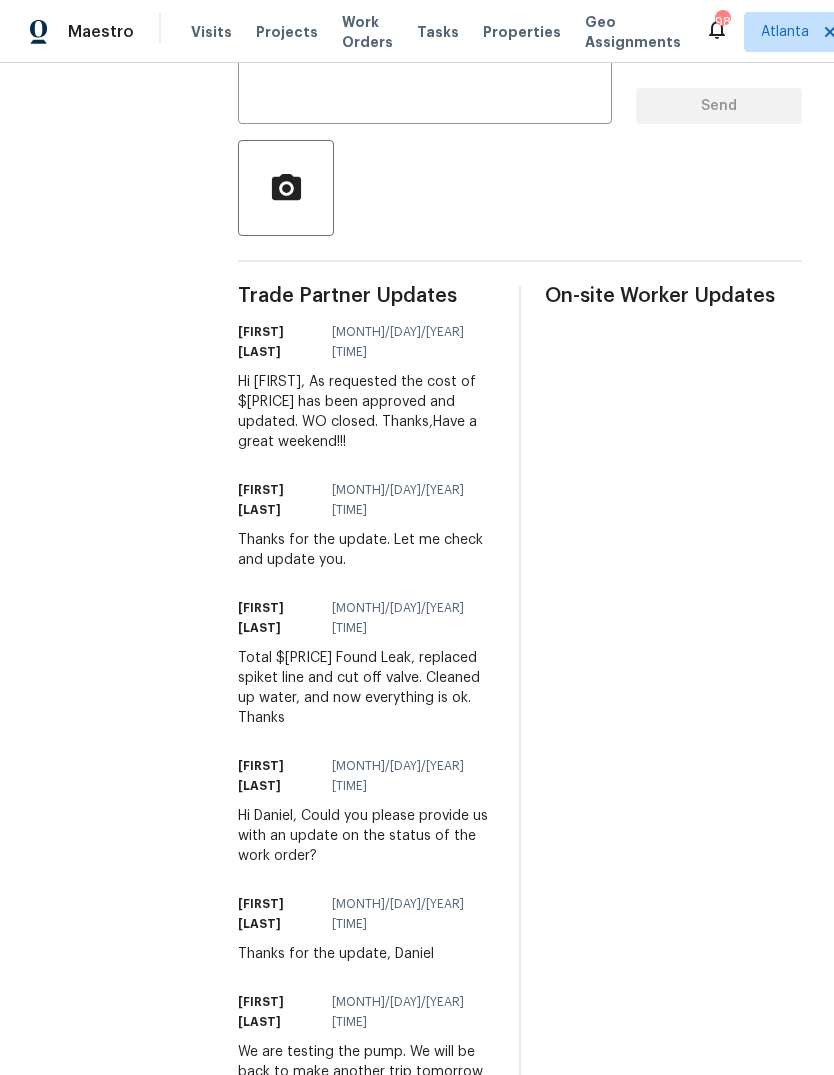 scroll, scrollTop: 406, scrollLeft: 0, axis: vertical 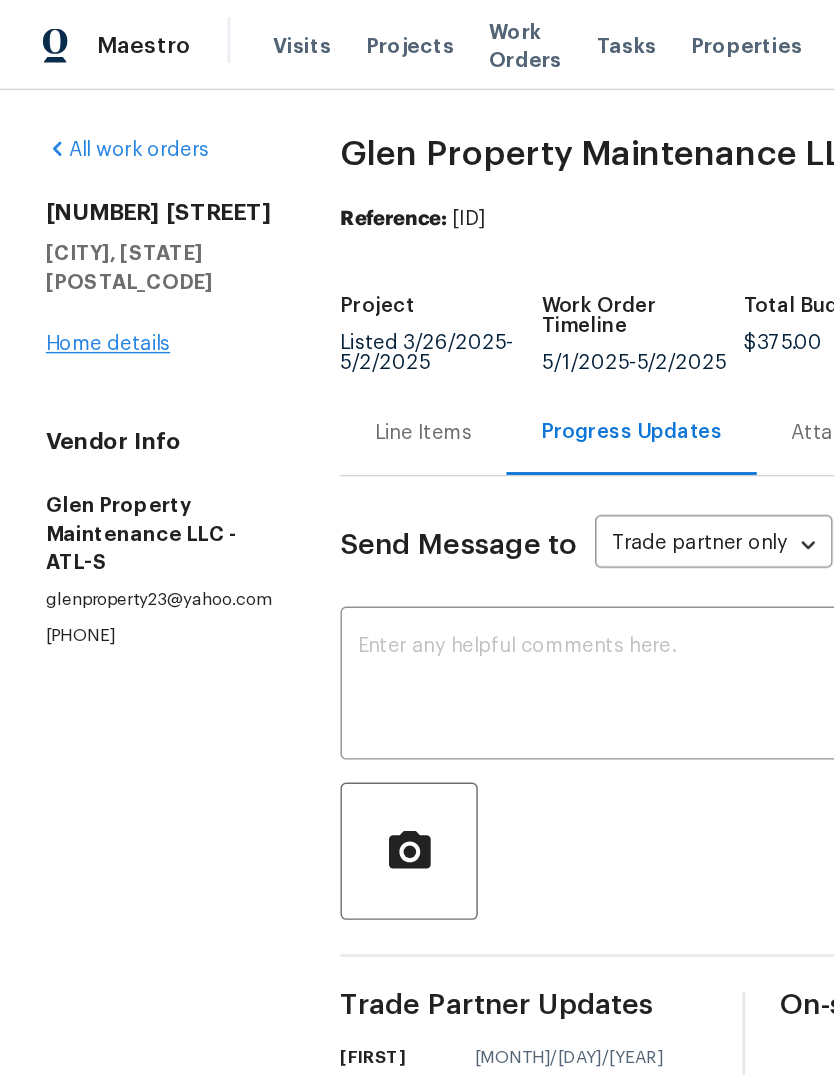 click on "Home details" at bounding box center (75, 241) 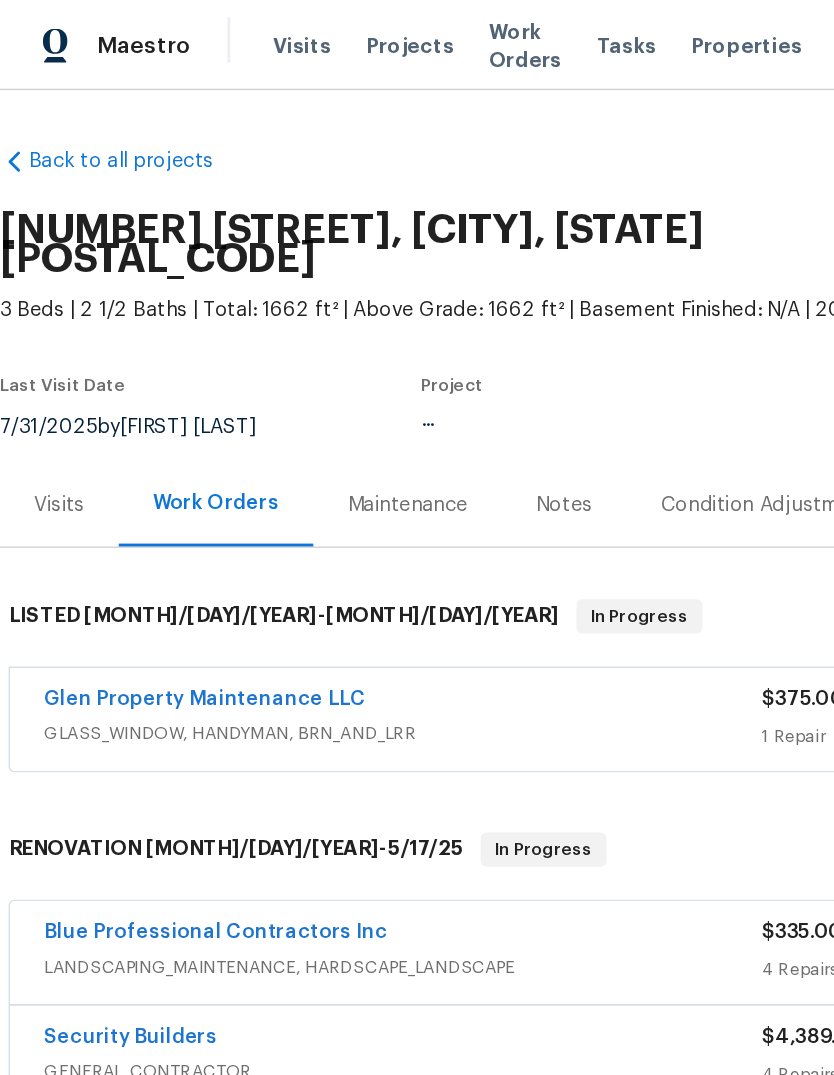 click on "Visits" at bounding box center [41, 352] 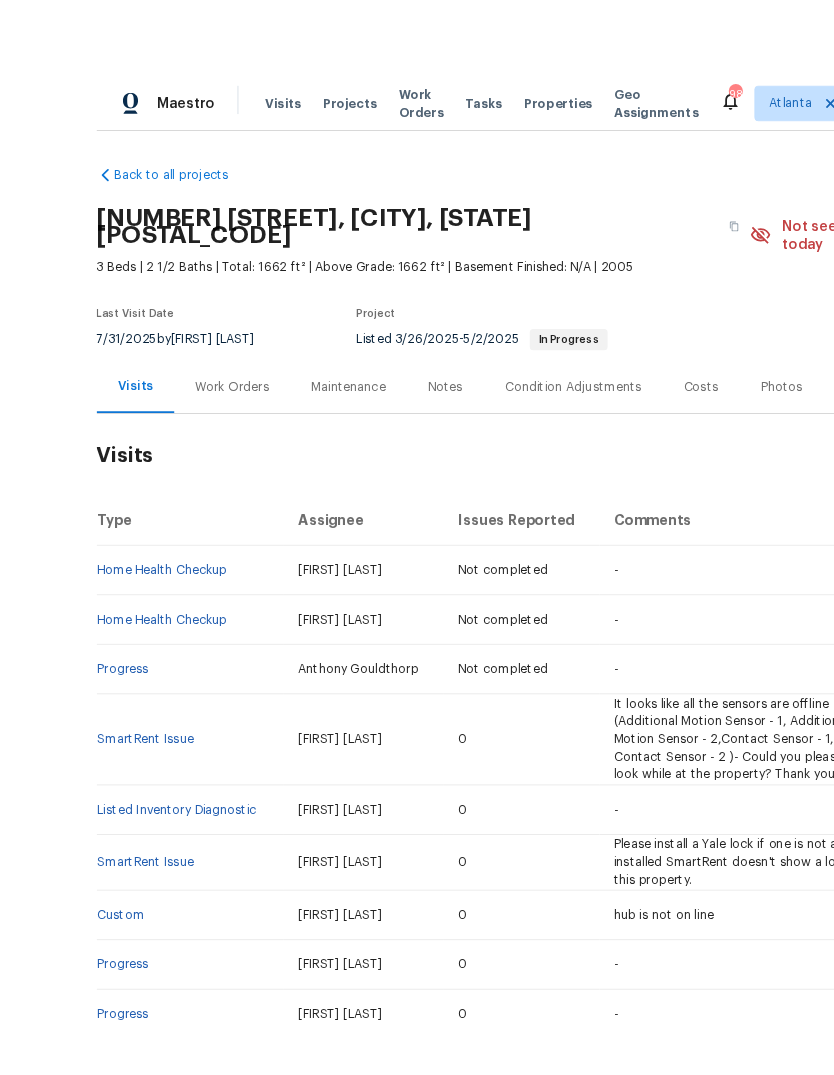 scroll, scrollTop: 37, scrollLeft: 0, axis: vertical 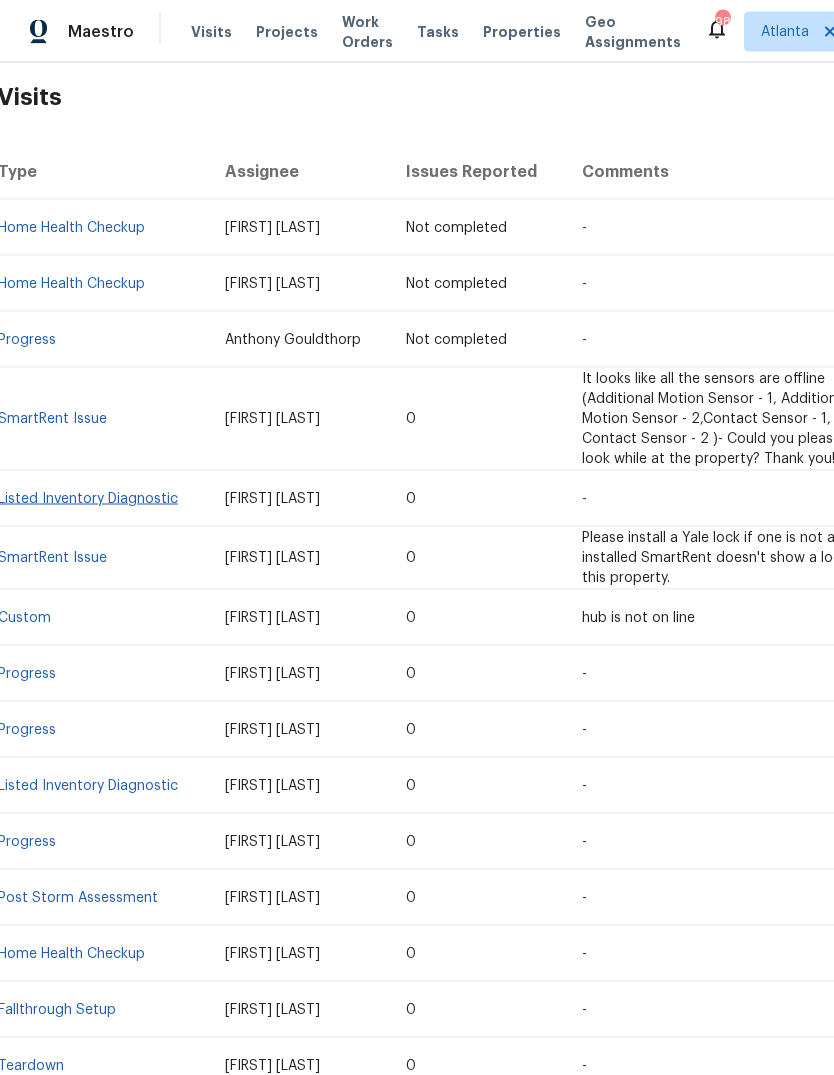 click on "Listed Inventory Diagnostic" at bounding box center [88, 499] 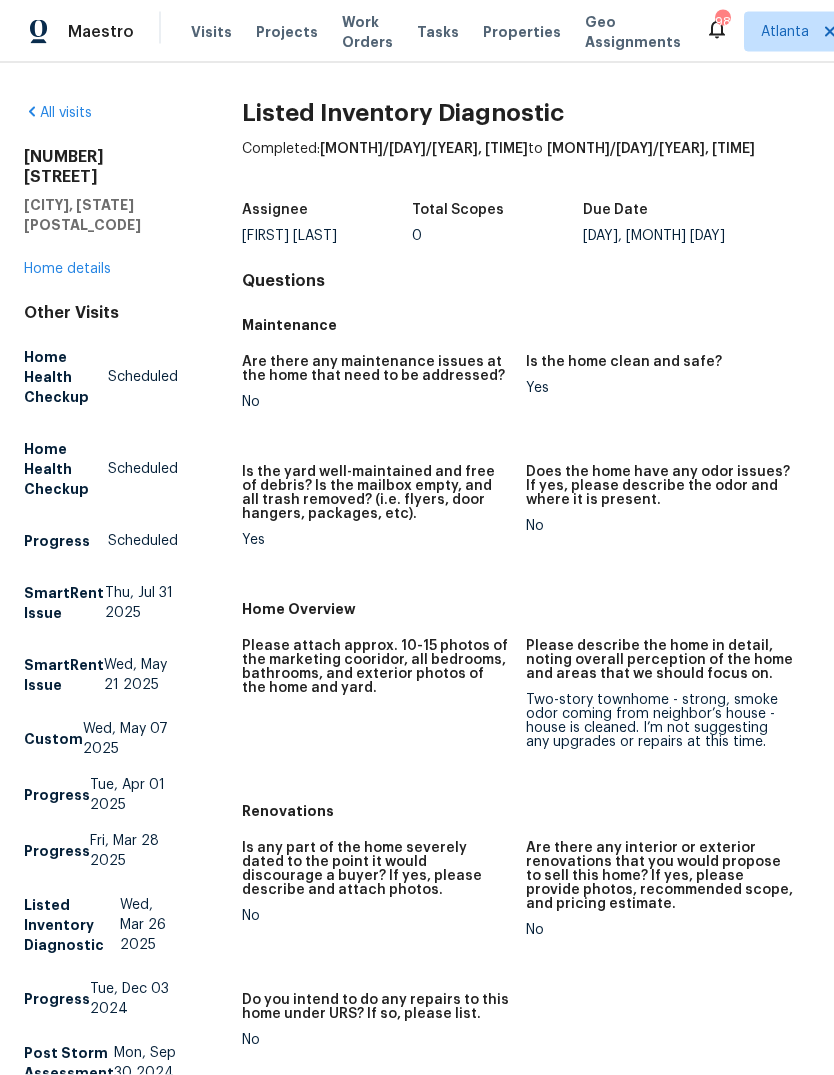scroll, scrollTop: 38, scrollLeft: 0, axis: vertical 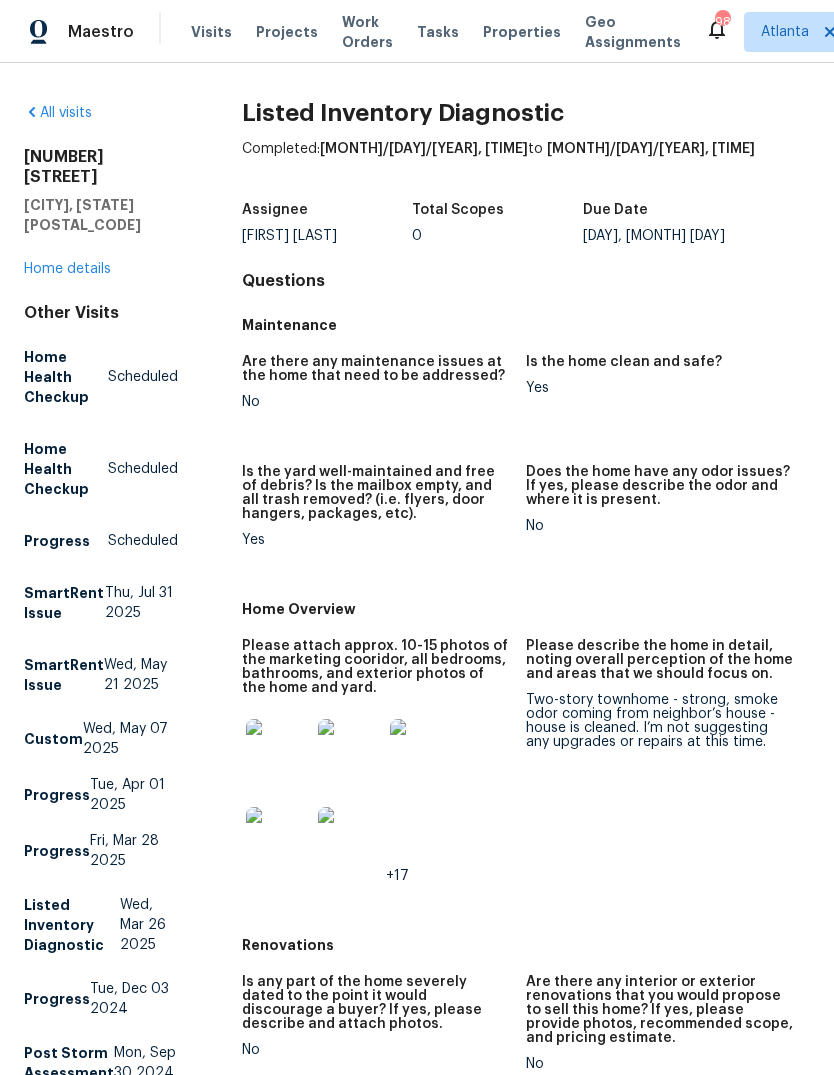 click on "All visits 986 Treymont Way Lawrenceville, GA 30045 Home details Other Visits Home Health Checkup Scheduled Home Health Checkup Scheduled Progress Scheduled SmartRent Issue Thu, Jul 31 2025 SmartRent Issue Wed, May 21 2025 Custom Wed, May 07 2025 Progress Tue, Apr 01 2025 Progress Fri, Mar 28 2025 Listed Inventory Diagnostic Wed, Mar 26 2025 Progress Tue, Dec 03 2024 Post Storm Assessment Mon, Sep 30 2024 Home Health Checkup Thu, Sep 12 2024 Fallthrough Setup Mon, Aug 26 2024 Teardown Mon, Jul 29 2024 Home Health Checkup Mon, Jun 24 2024 Fallthrough Setup Fri, Jun 14 2024 Teardown Wed, Jun 05 2024 Setup Mon, Apr 22 2024 Quality Control Mon, Apr 22 2024 Utilities Fri, Apr 19 2024 Day One Walk Mon, Apr 15 2024 Reno Start Mon, Apr 15 2024 In-Person Walkthrough Tue, Feb 13 2024 In-Person Walkthrough Tue, Dec 05 2023" at bounding box center [101, 1107] 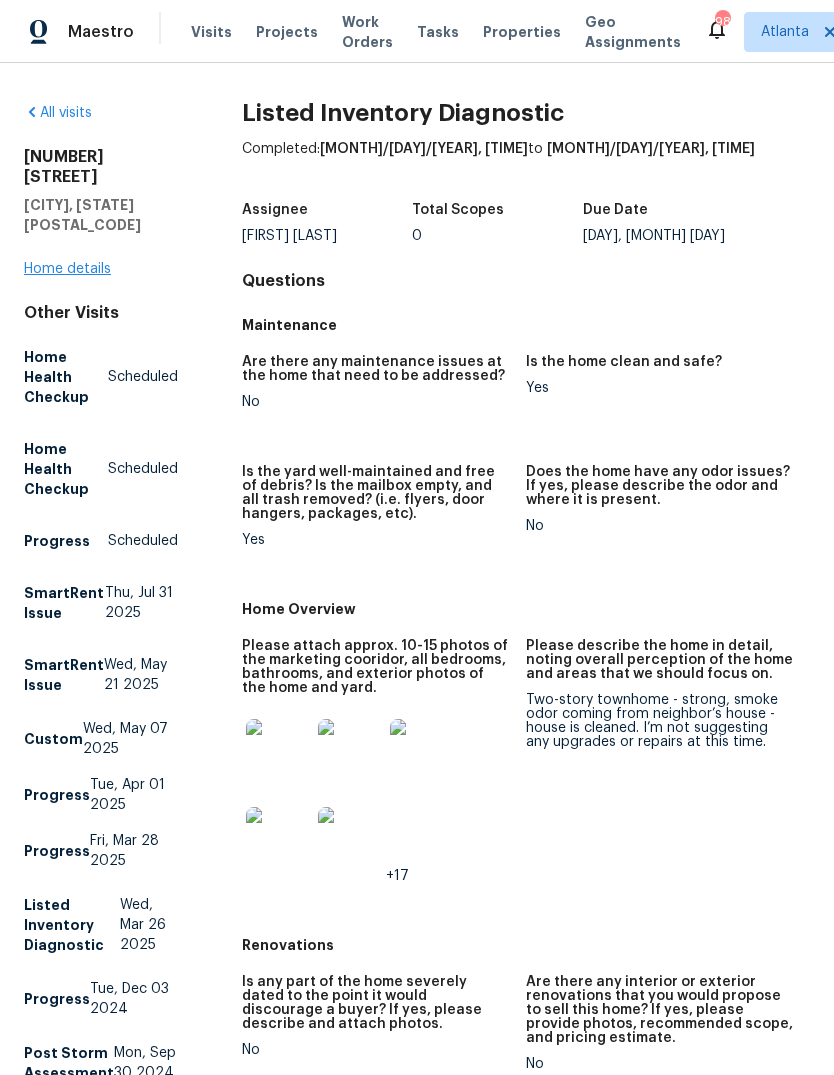 click on "Home details" at bounding box center [67, 269] 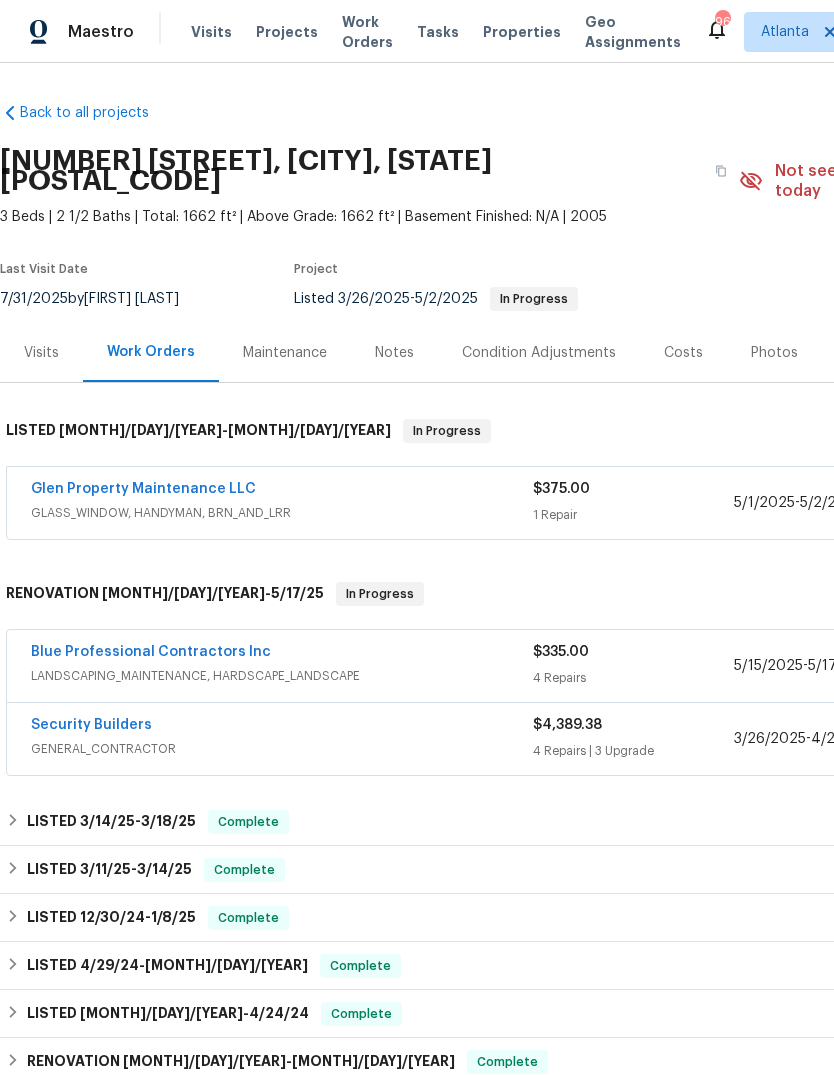 scroll, scrollTop: 0, scrollLeft: 0, axis: both 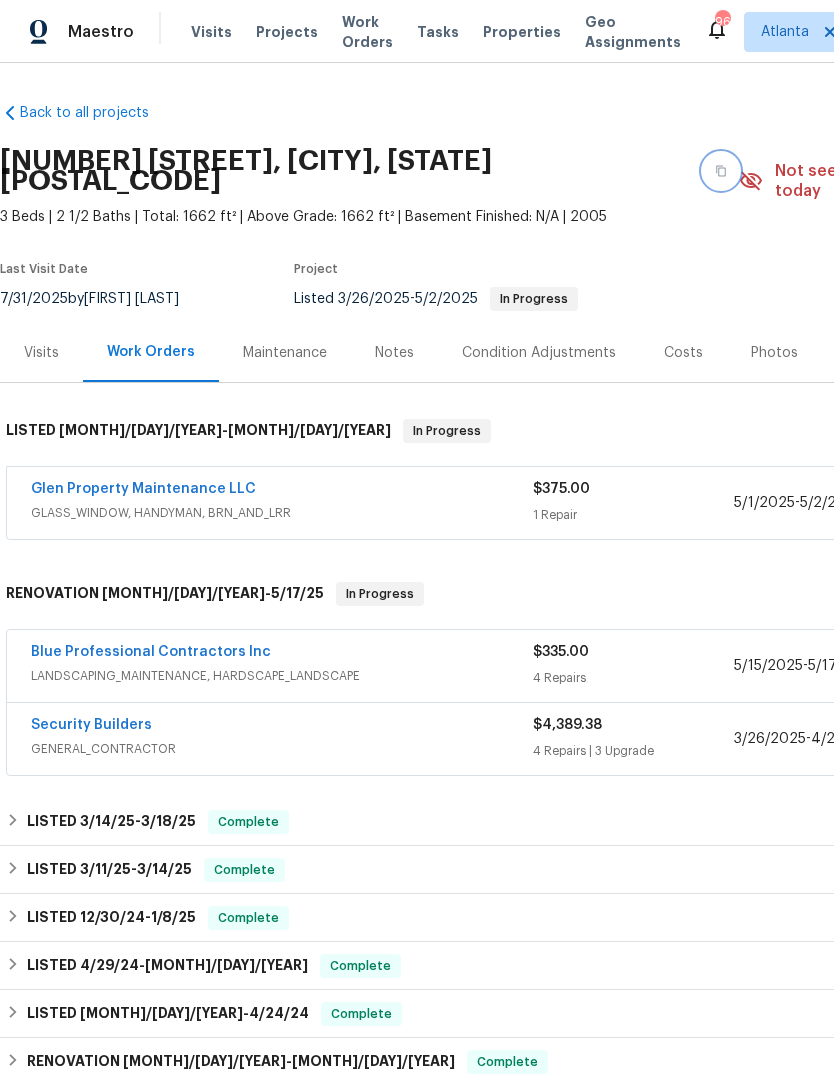 click at bounding box center [721, 171] 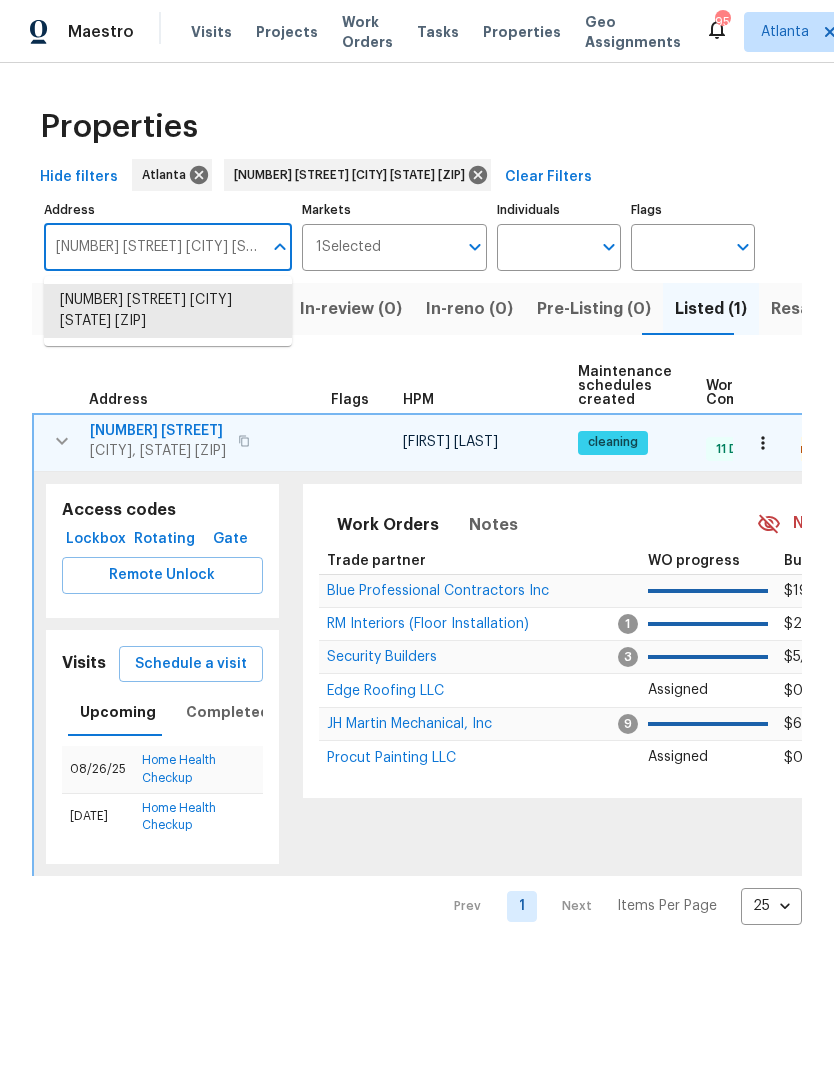 scroll, scrollTop: 0, scrollLeft: 0, axis: both 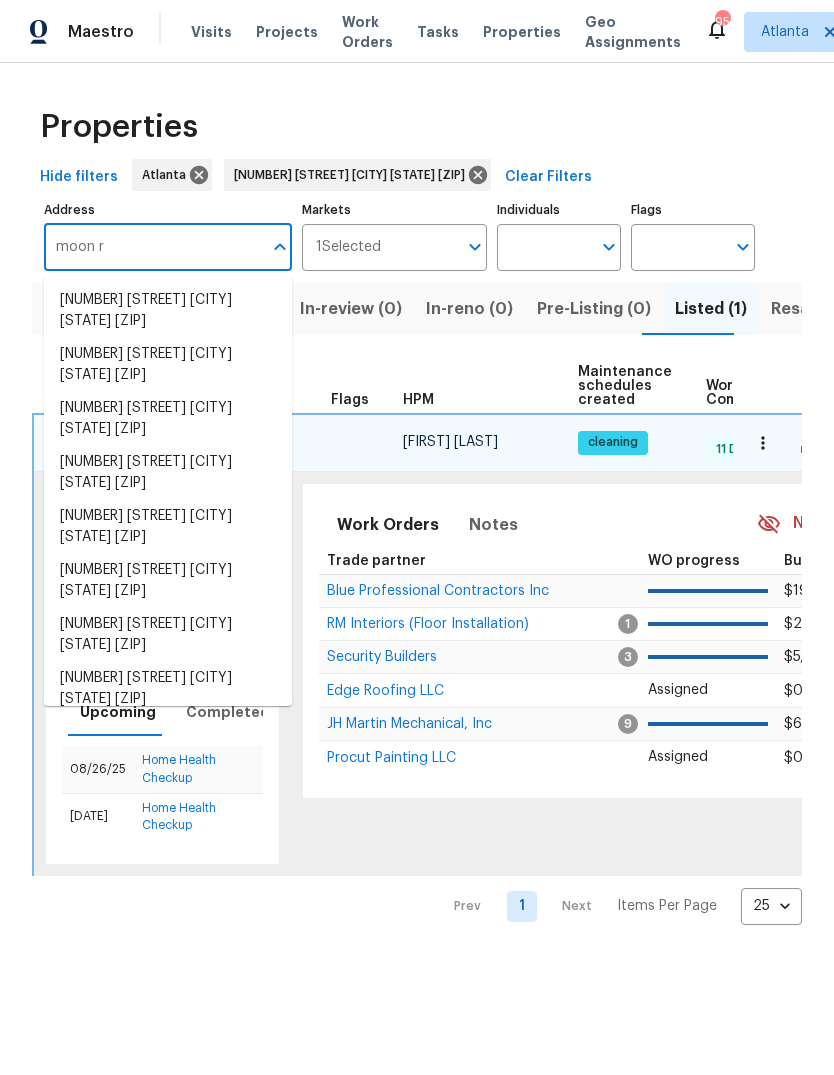 type on "moon rd" 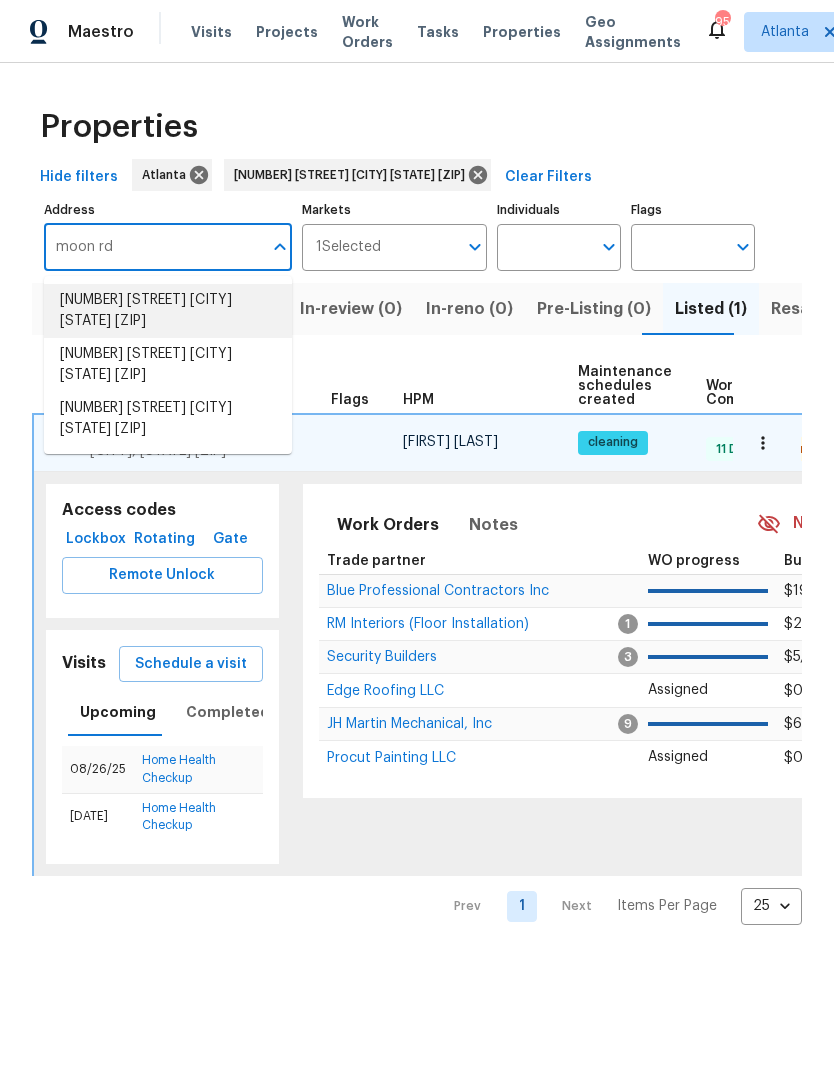click on "[NUMBER] [STREET] [CITY] [STATE] [ZIP]" at bounding box center (168, 311) 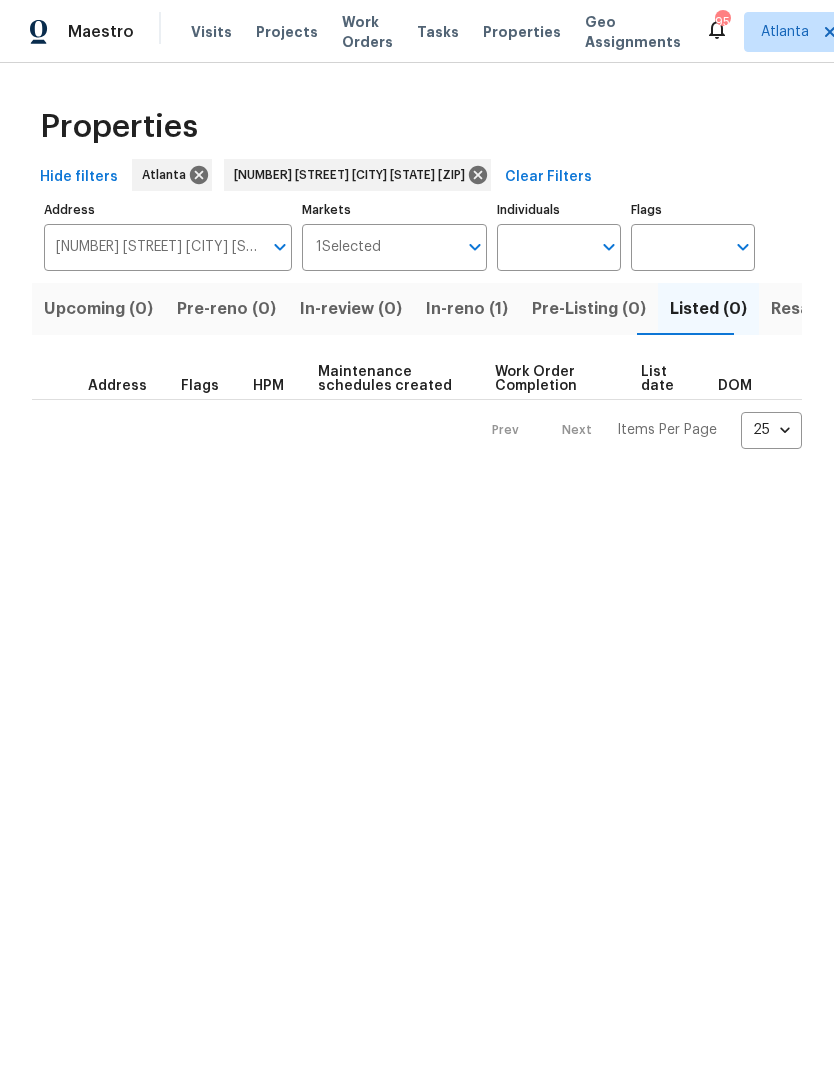 click on "In-reno (1)" at bounding box center (467, 309) 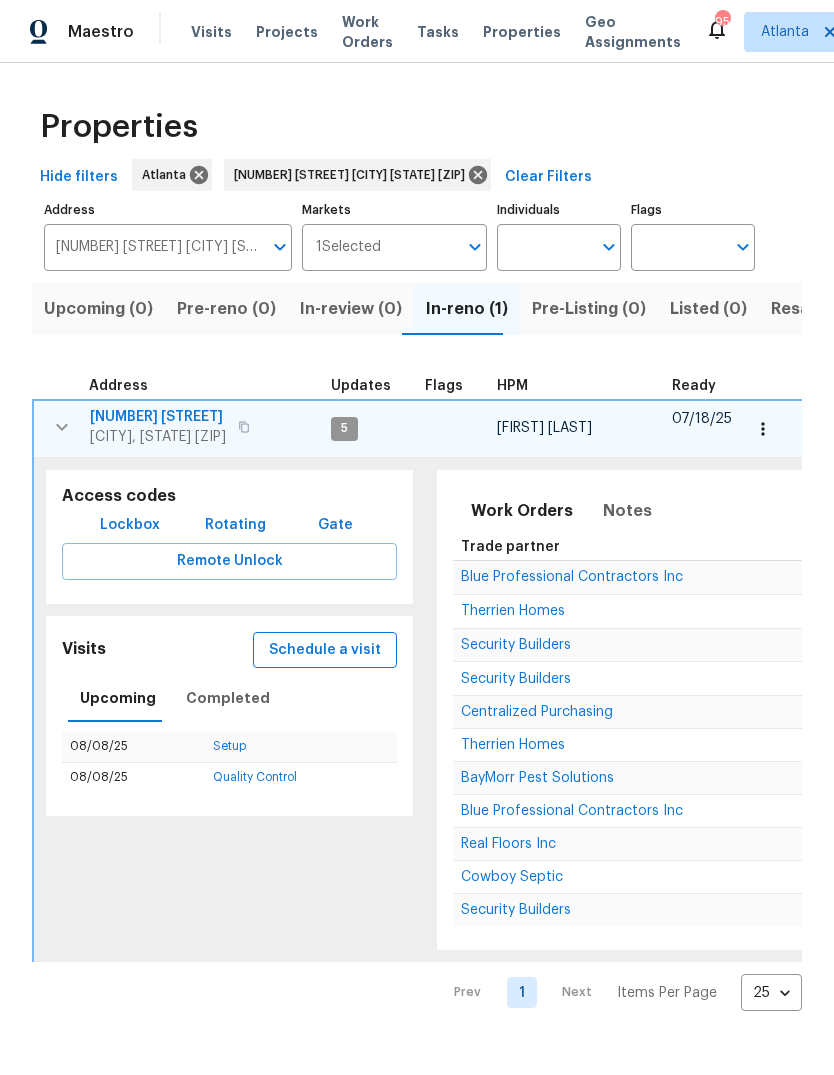 click on "Schedule a visit" at bounding box center (325, 650) 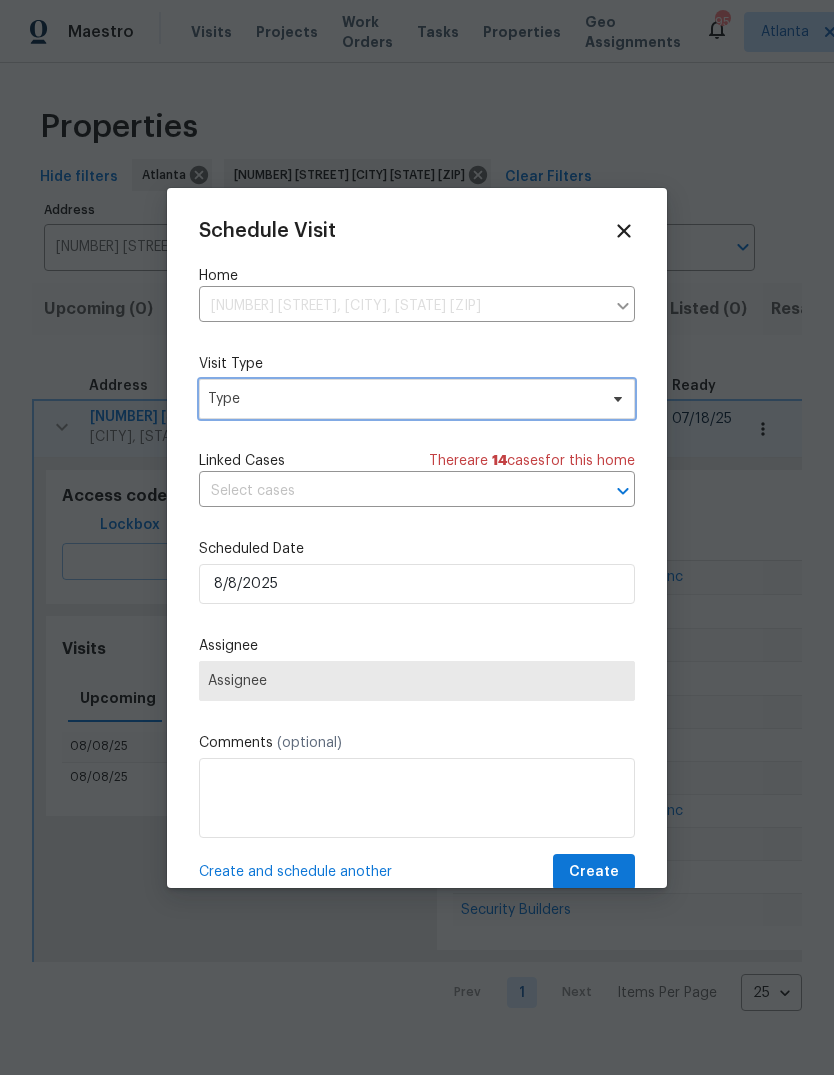 click on "Type" at bounding box center (402, 399) 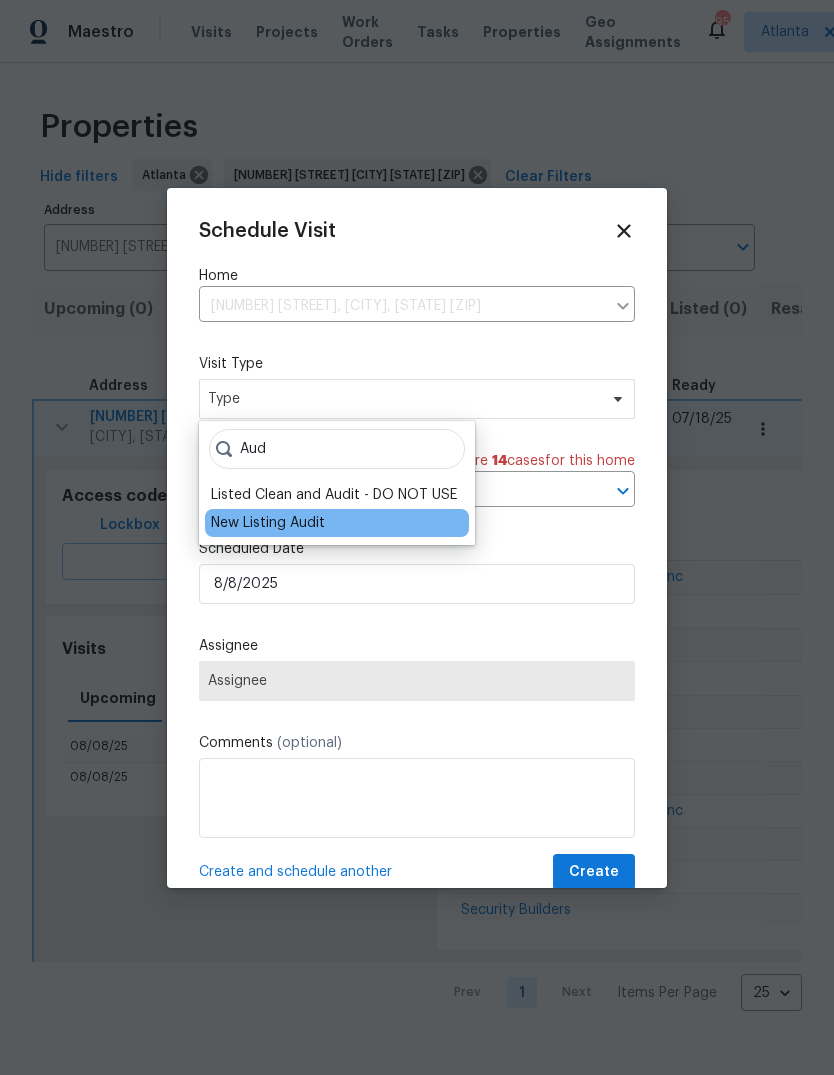type on "Aud" 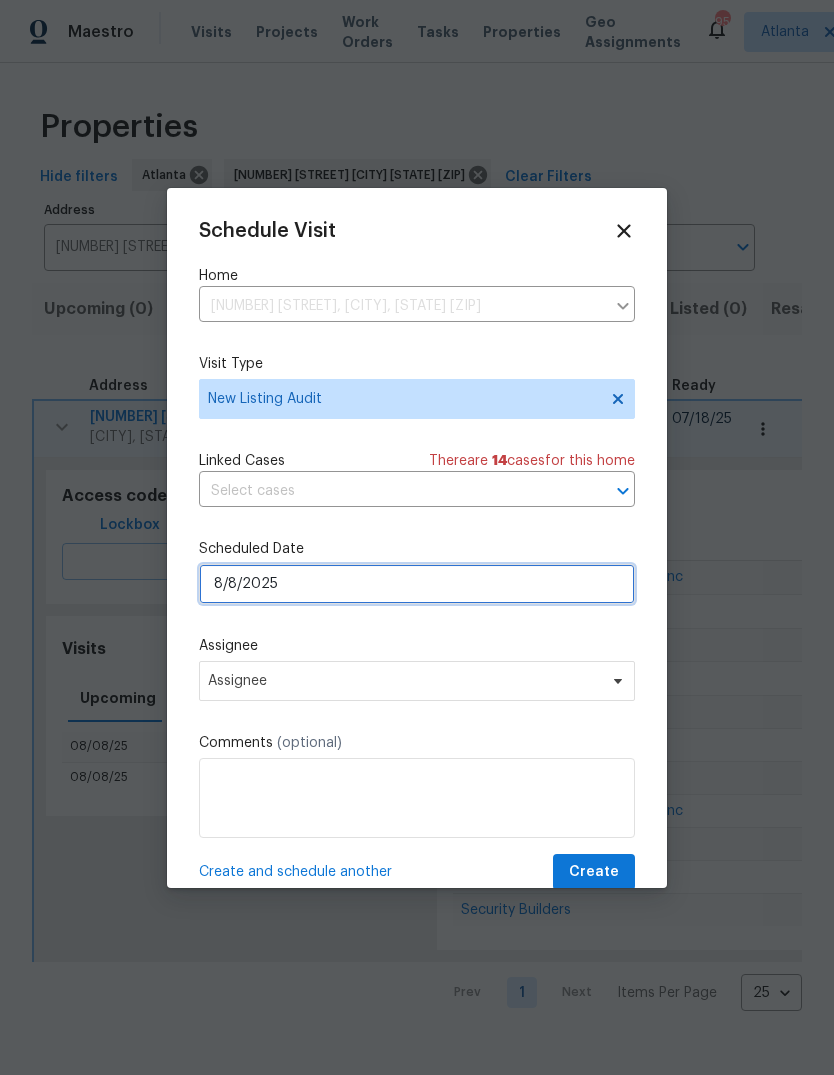 click on "8/8/2025" at bounding box center (417, 584) 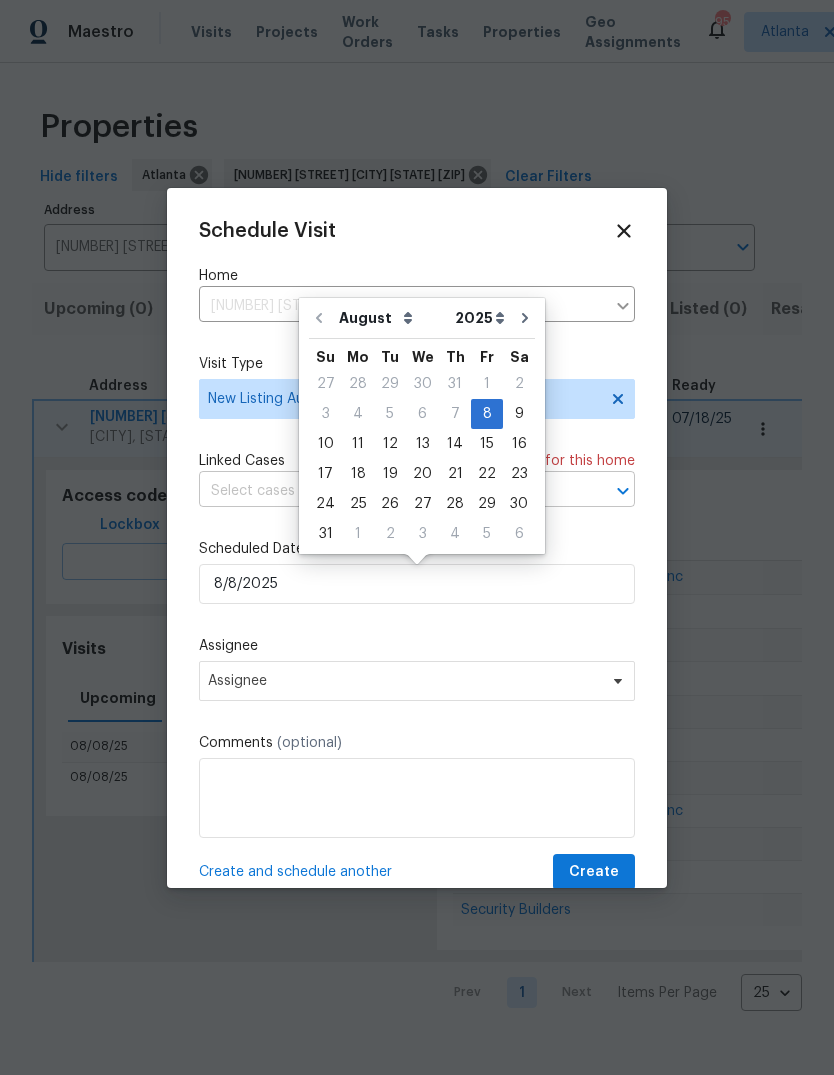 click at bounding box center [389, 491] 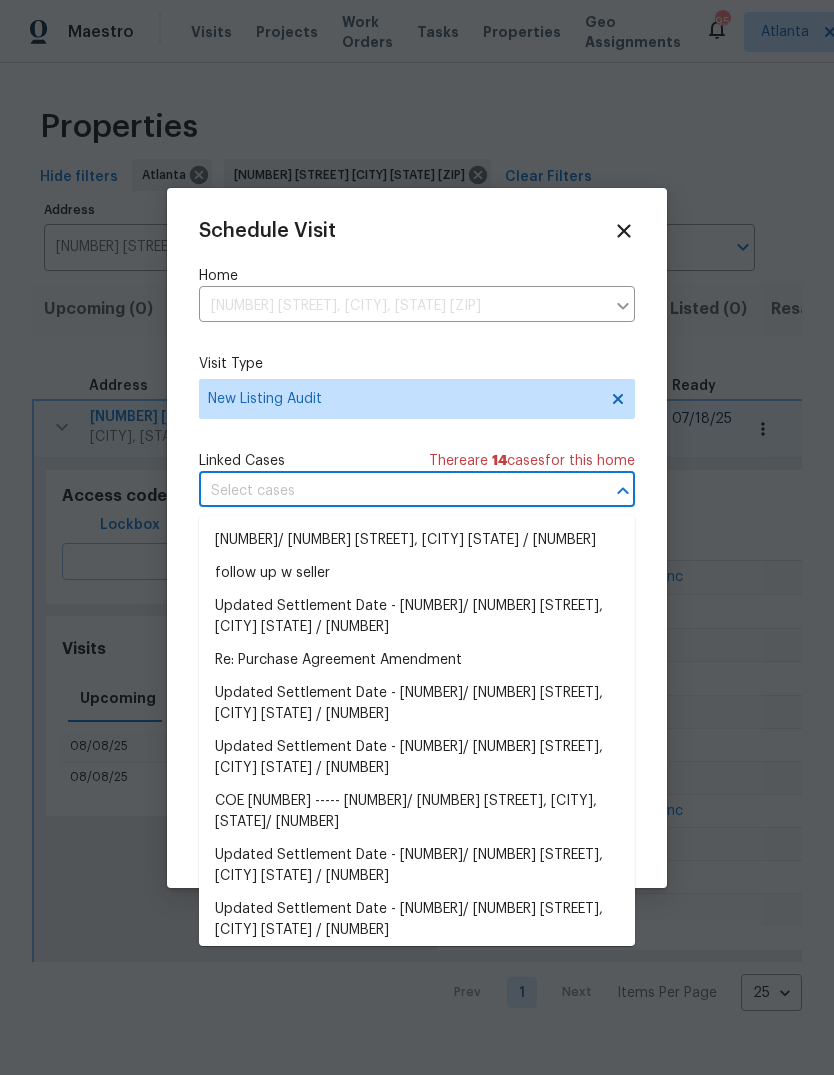 click on "Schedule Visit Home   2600 Moon Rd, Loganville, GA 30052 ​ Visit Type   New Listing Audit Linked Cases There  are   14  case s  for this home   ​ Scheduled Date   8/8/2025 Assignee   Assignee Comments   (optional) Create and schedule another Create" at bounding box center (417, 555) 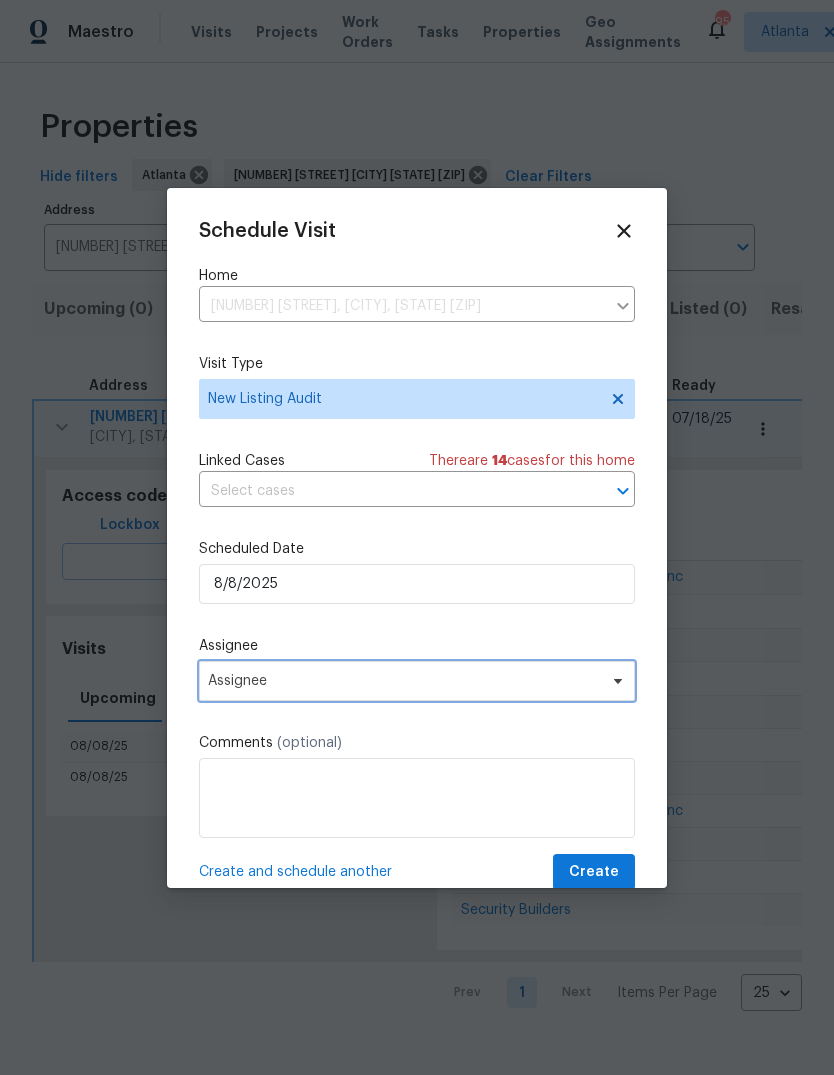 click on "Assignee" at bounding box center (404, 681) 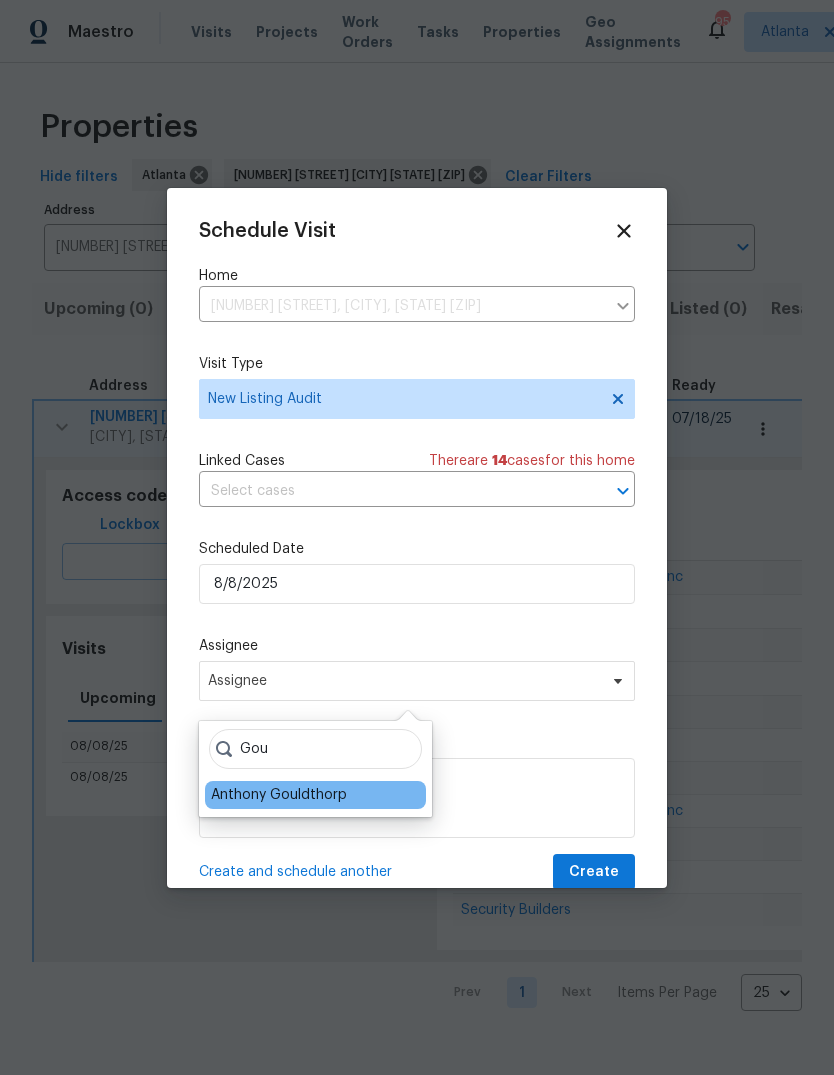 type on "Gou" 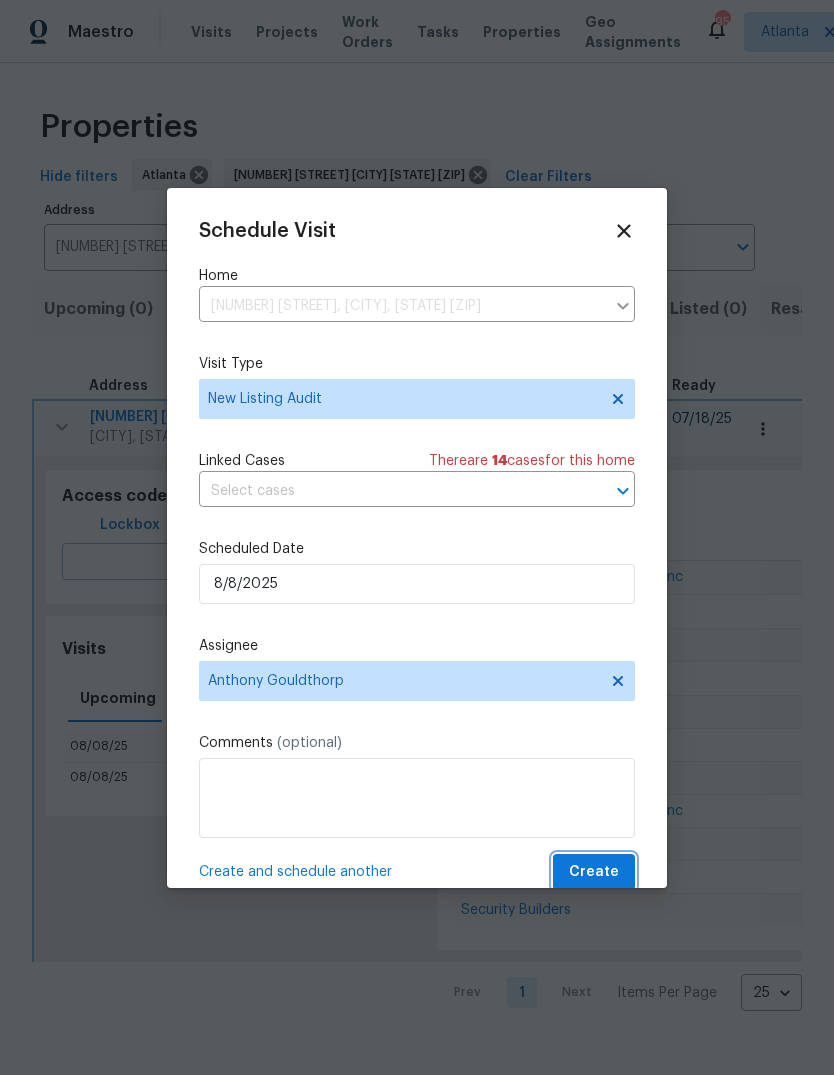click on "Create" at bounding box center [594, 872] 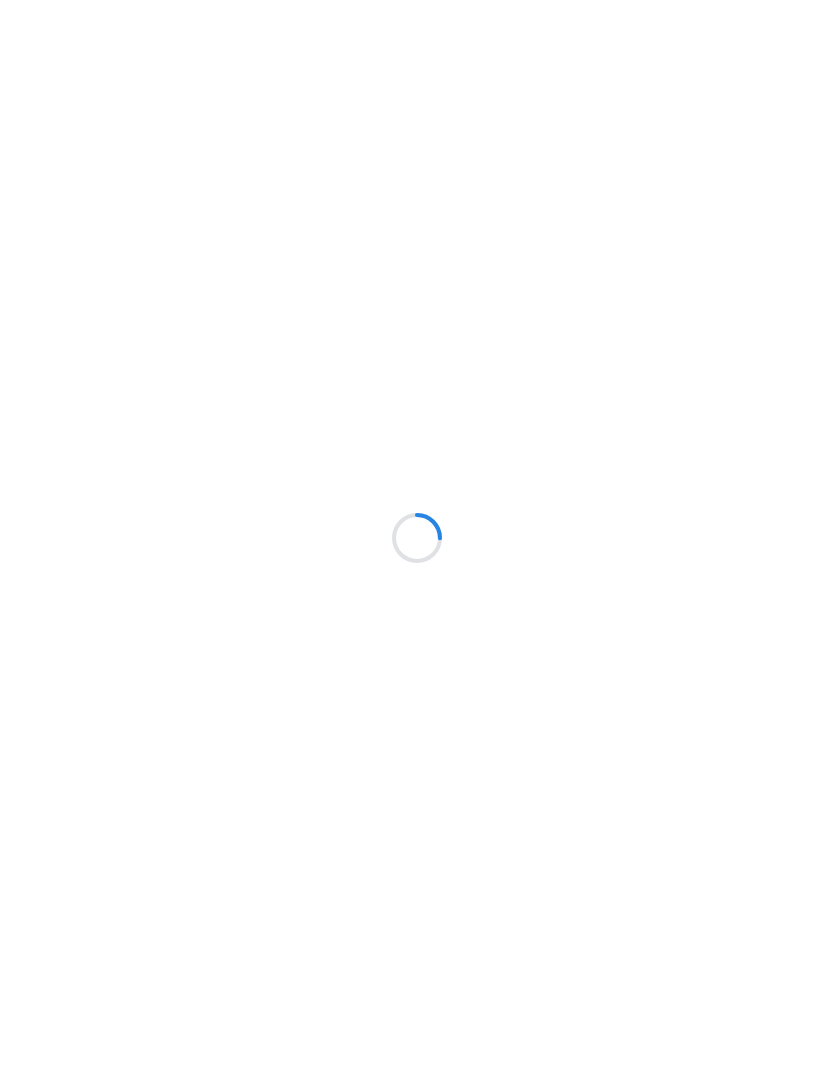 scroll, scrollTop: 0, scrollLeft: 0, axis: both 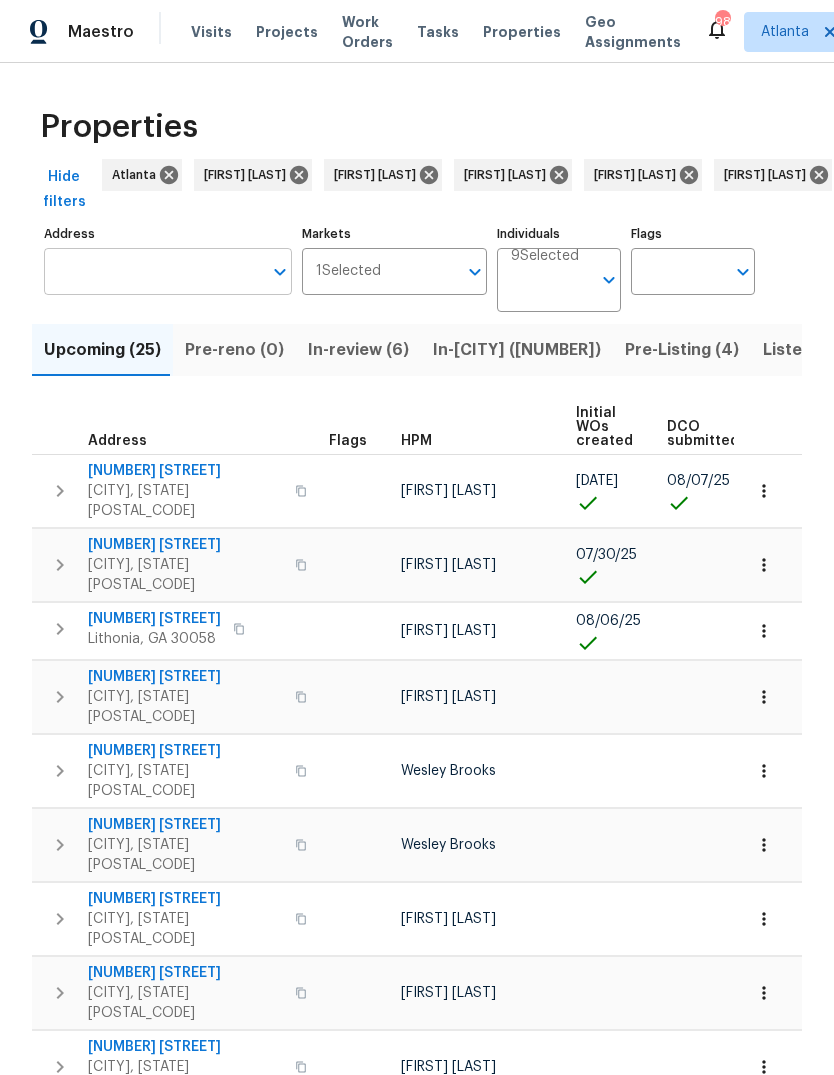 click on "Address" at bounding box center [153, 271] 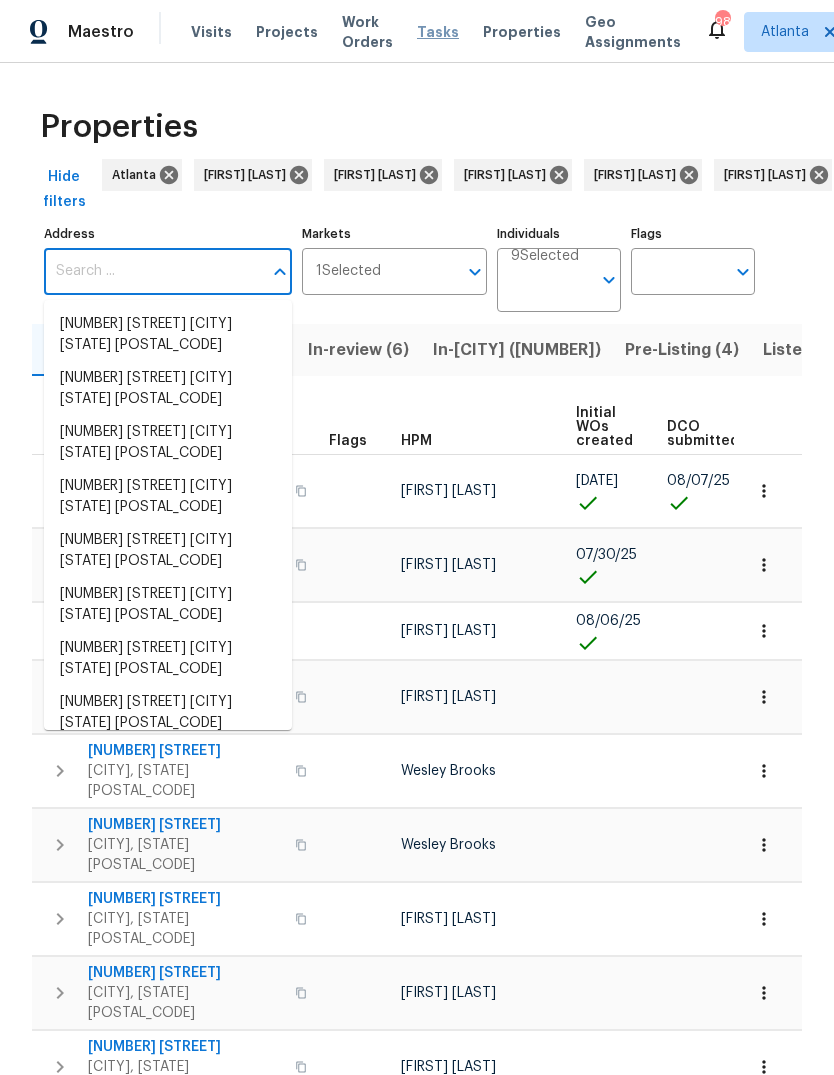 click on "Tasks" at bounding box center [438, 32] 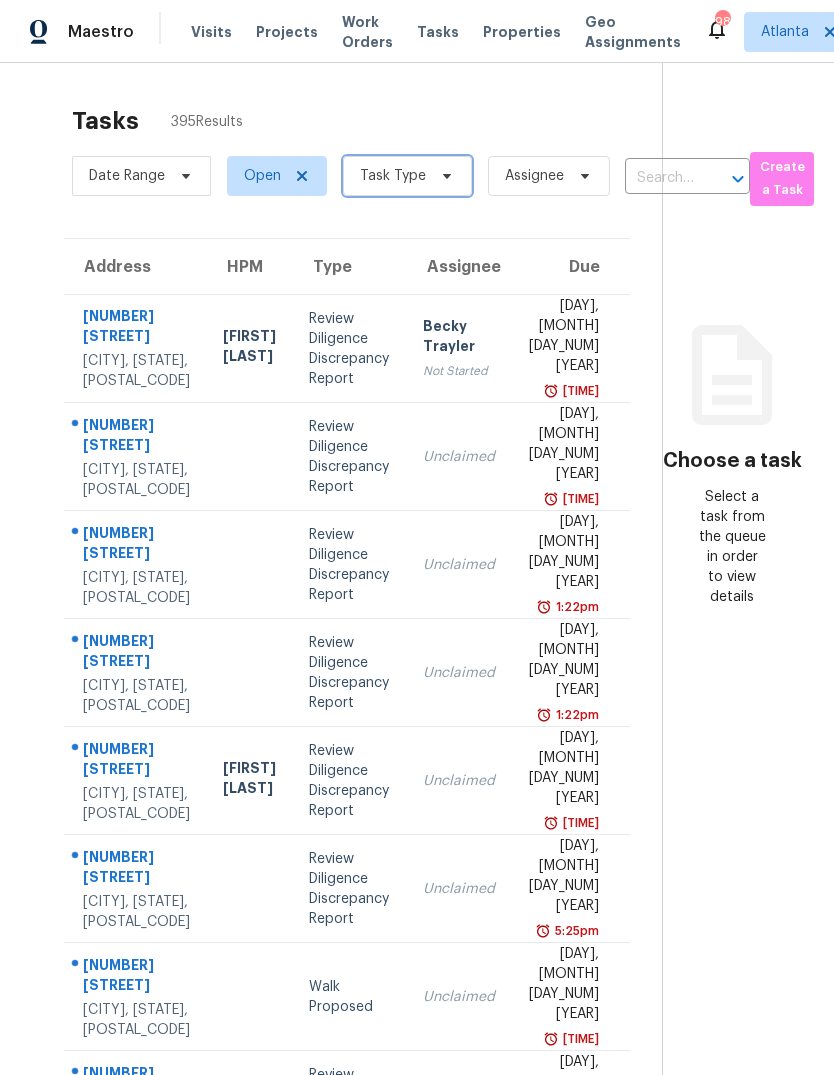 click 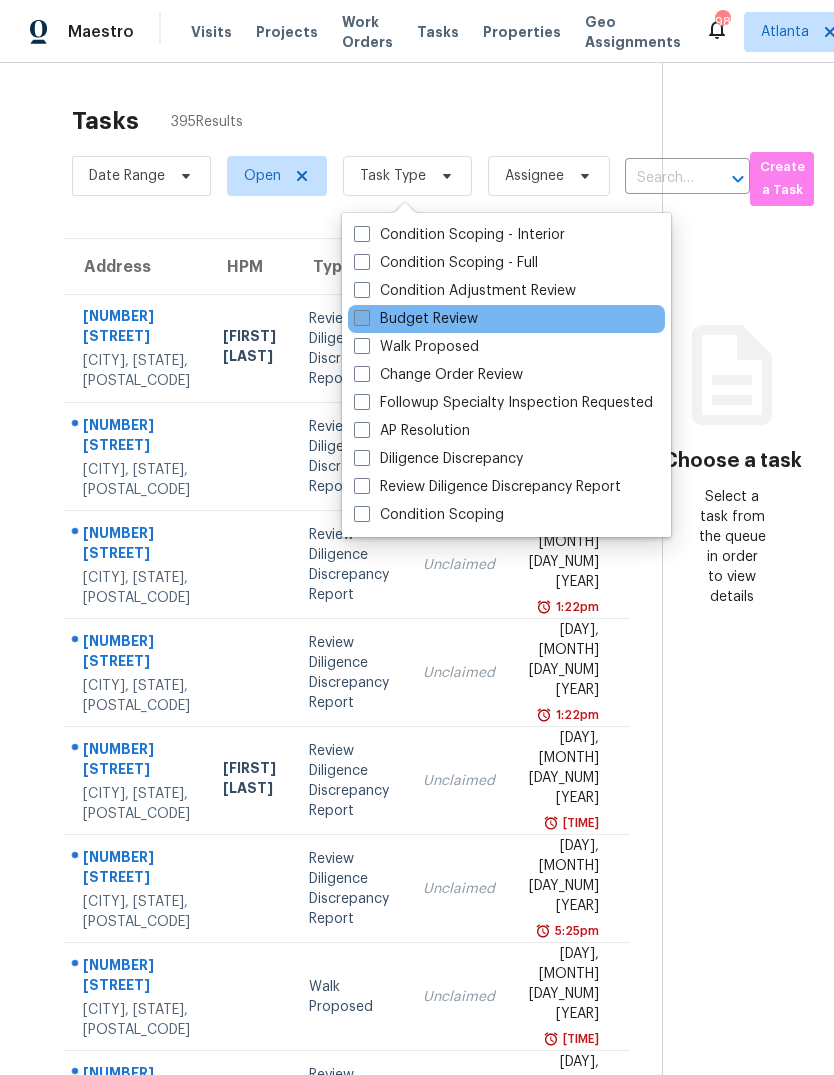 click at bounding box center (362, 318) 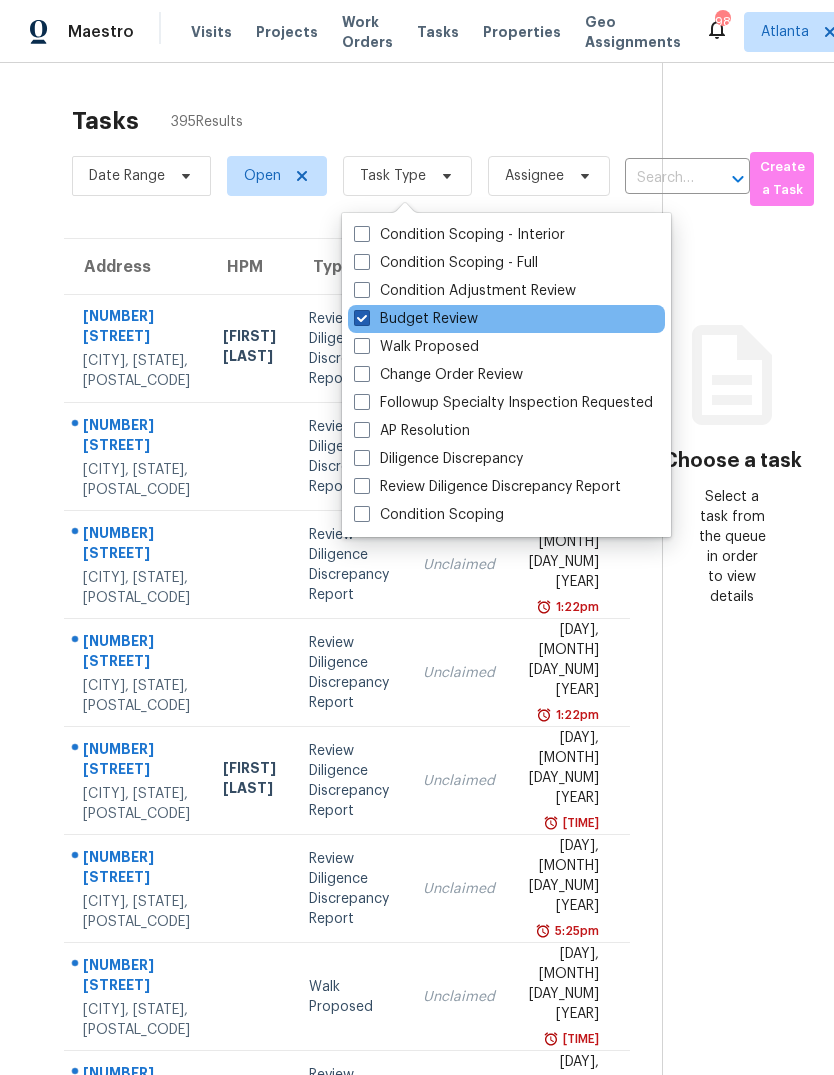 checkbox on "true" 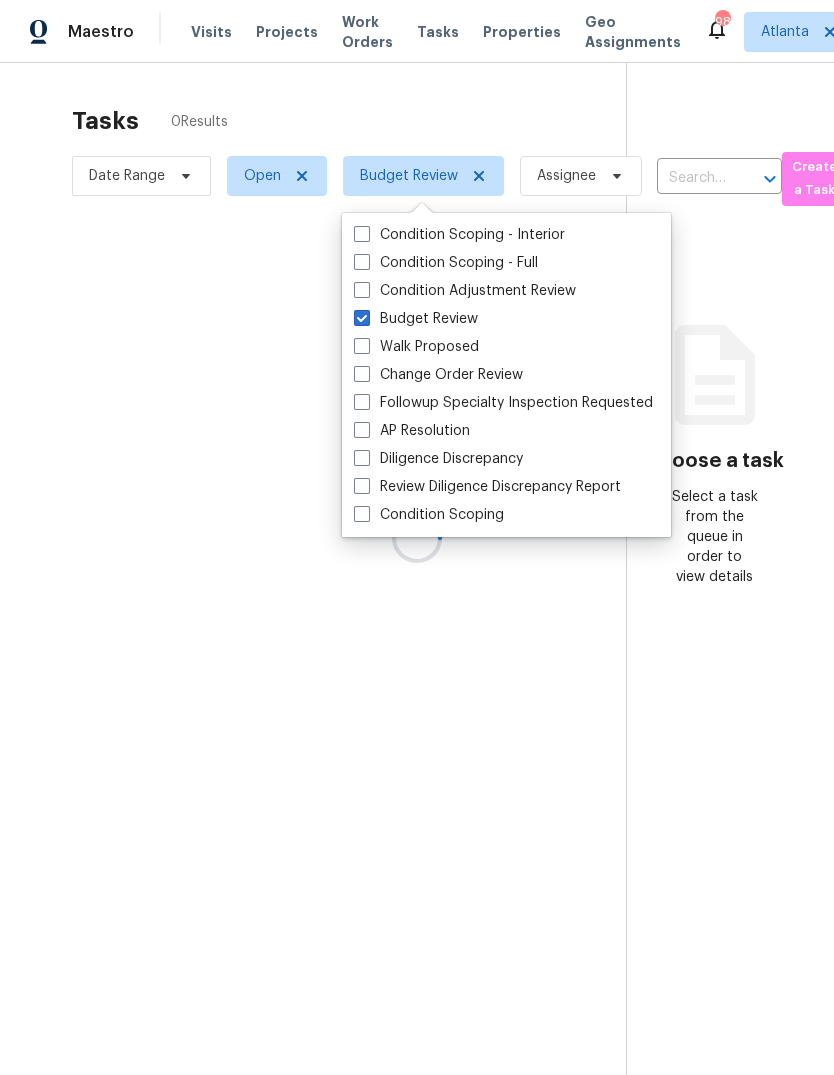 click at bounding box center [417, 537] 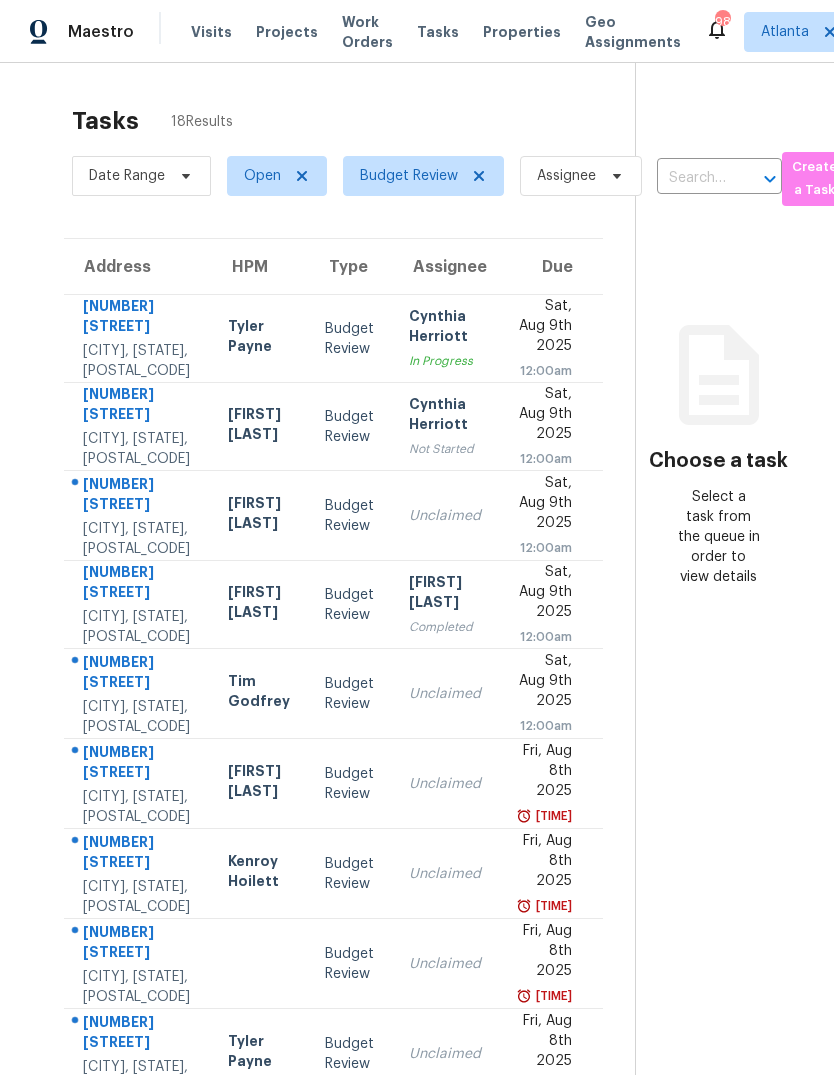 scroll, scrollTop: 0, scrollLeft: 0, axis: both 